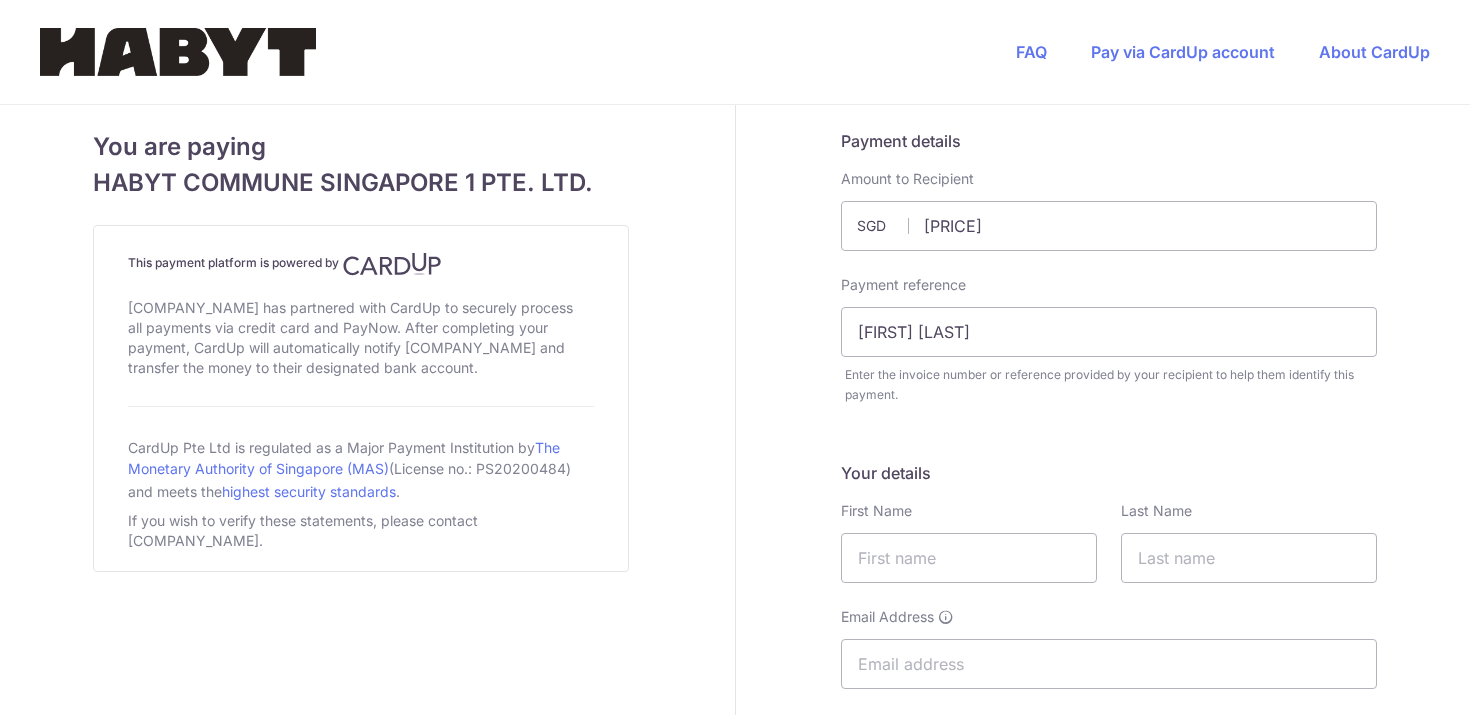 scroll, scrollTop: 0, scrollLeft: 0, axis: both 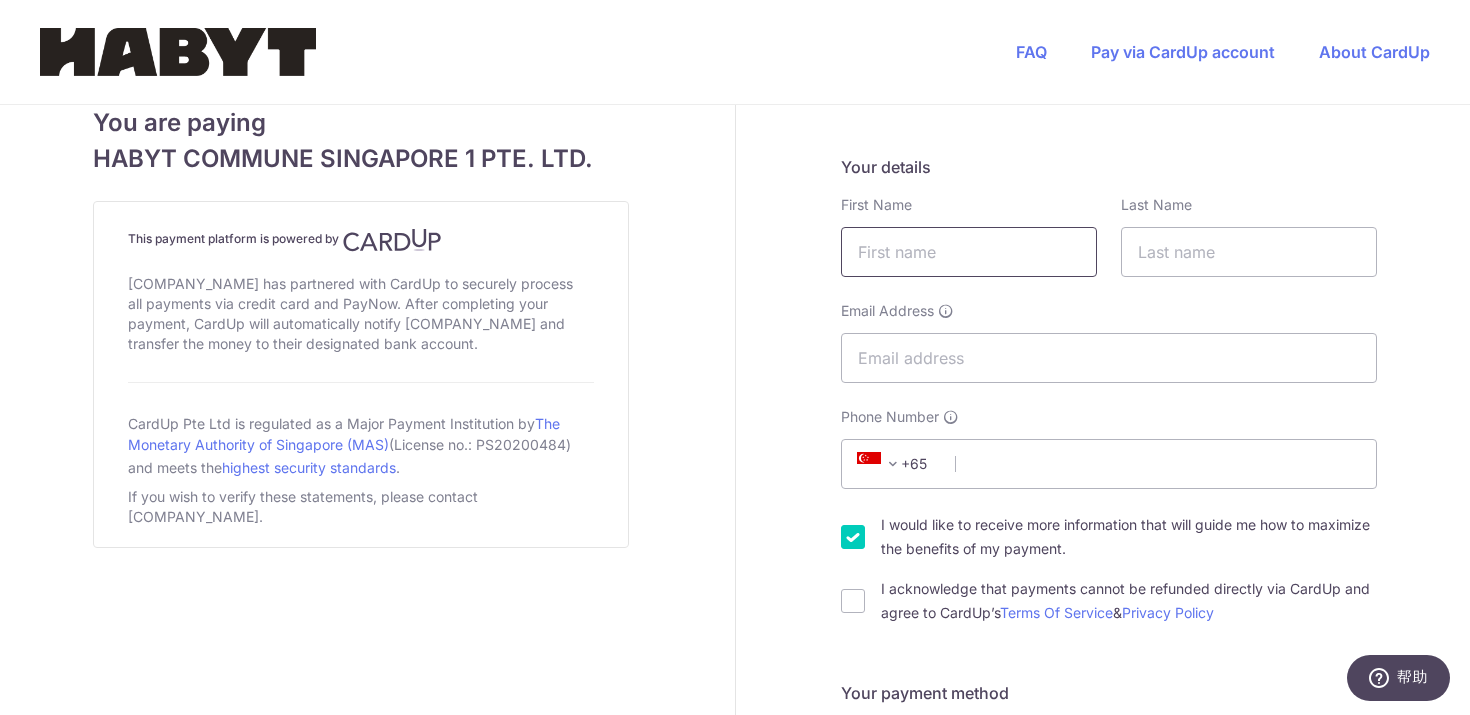 type on "[FIRST] [LAST]" 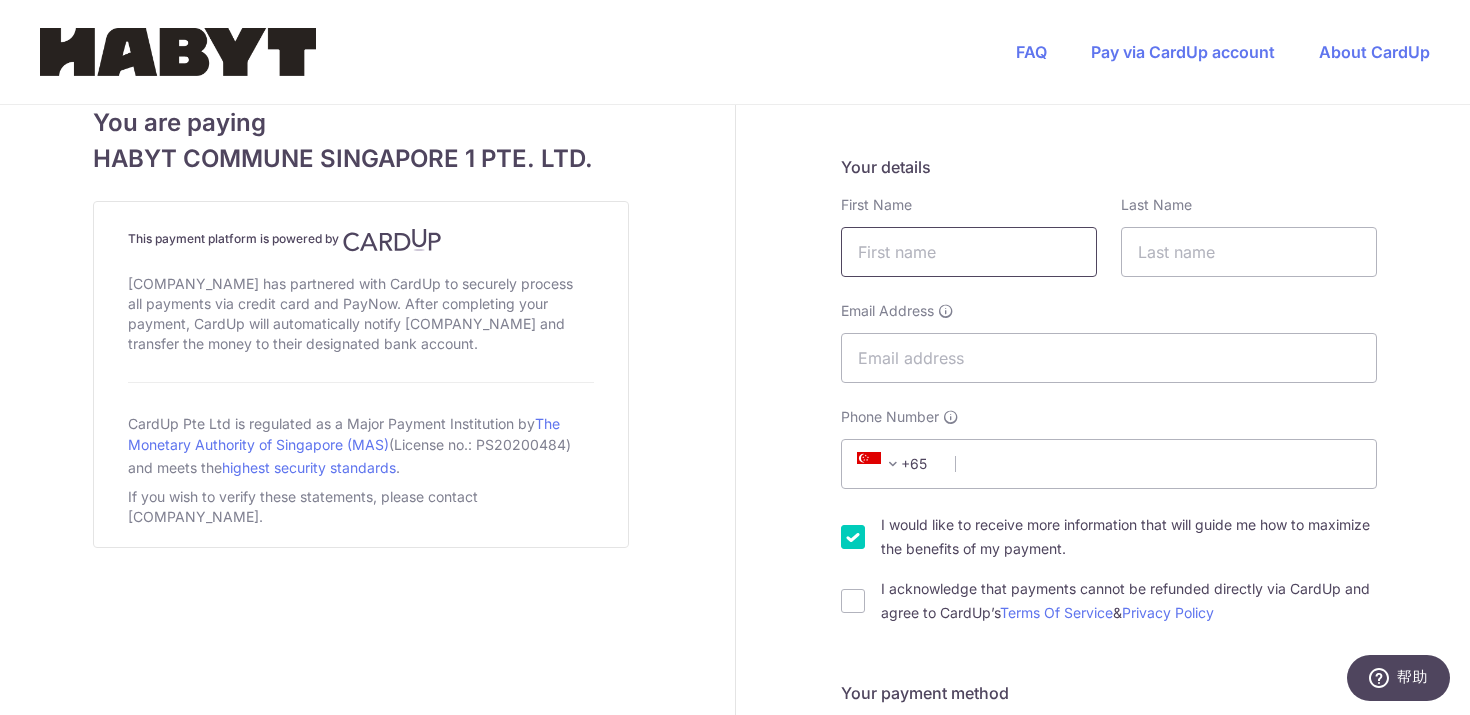 type on "[FIRST]" 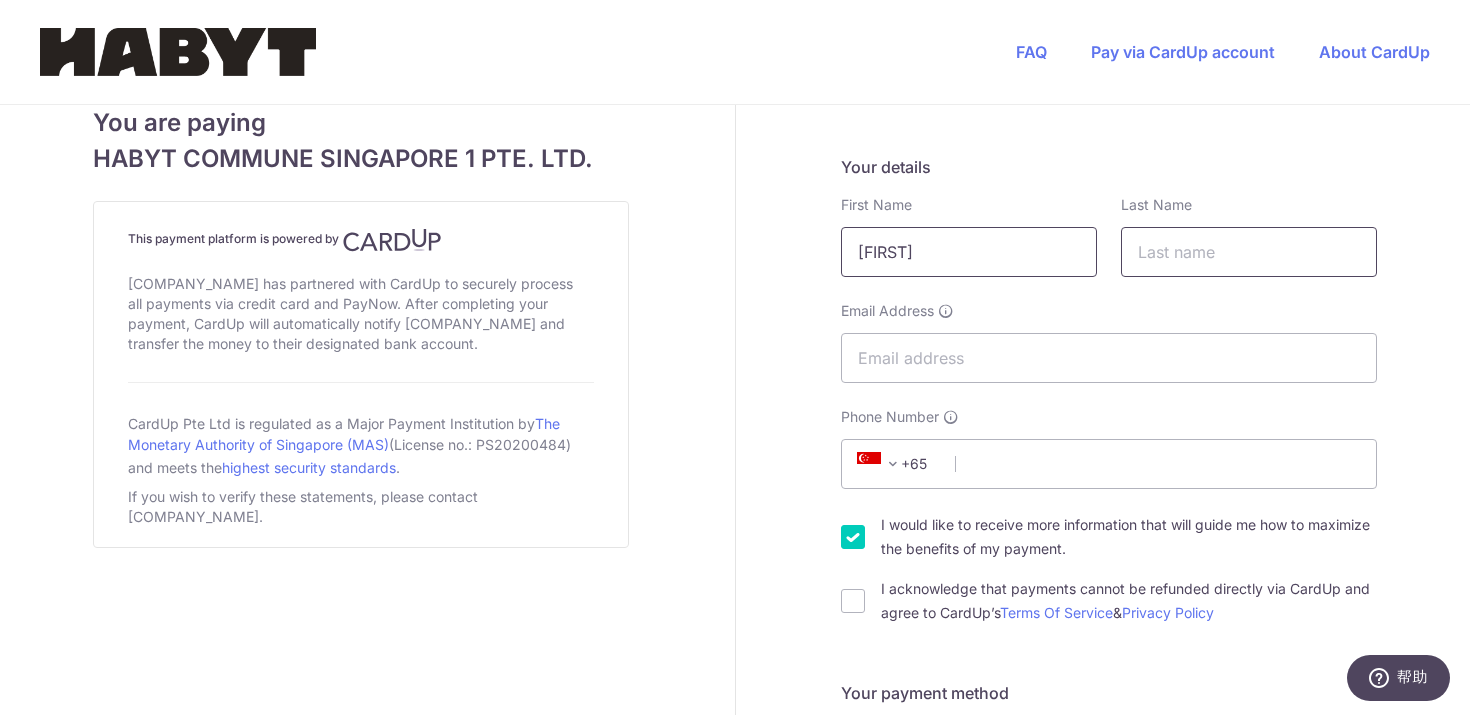 type on "[LAST]" 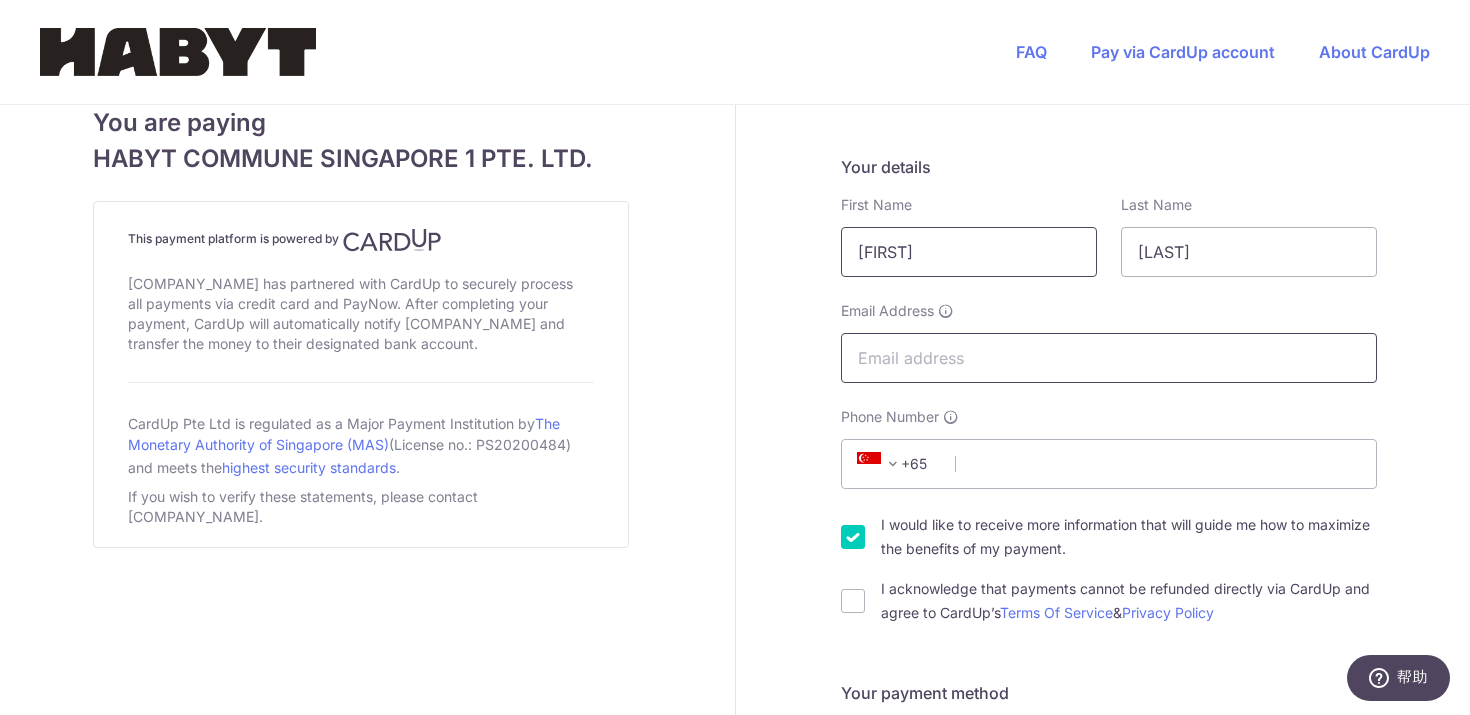 type on "[EMAIL]" 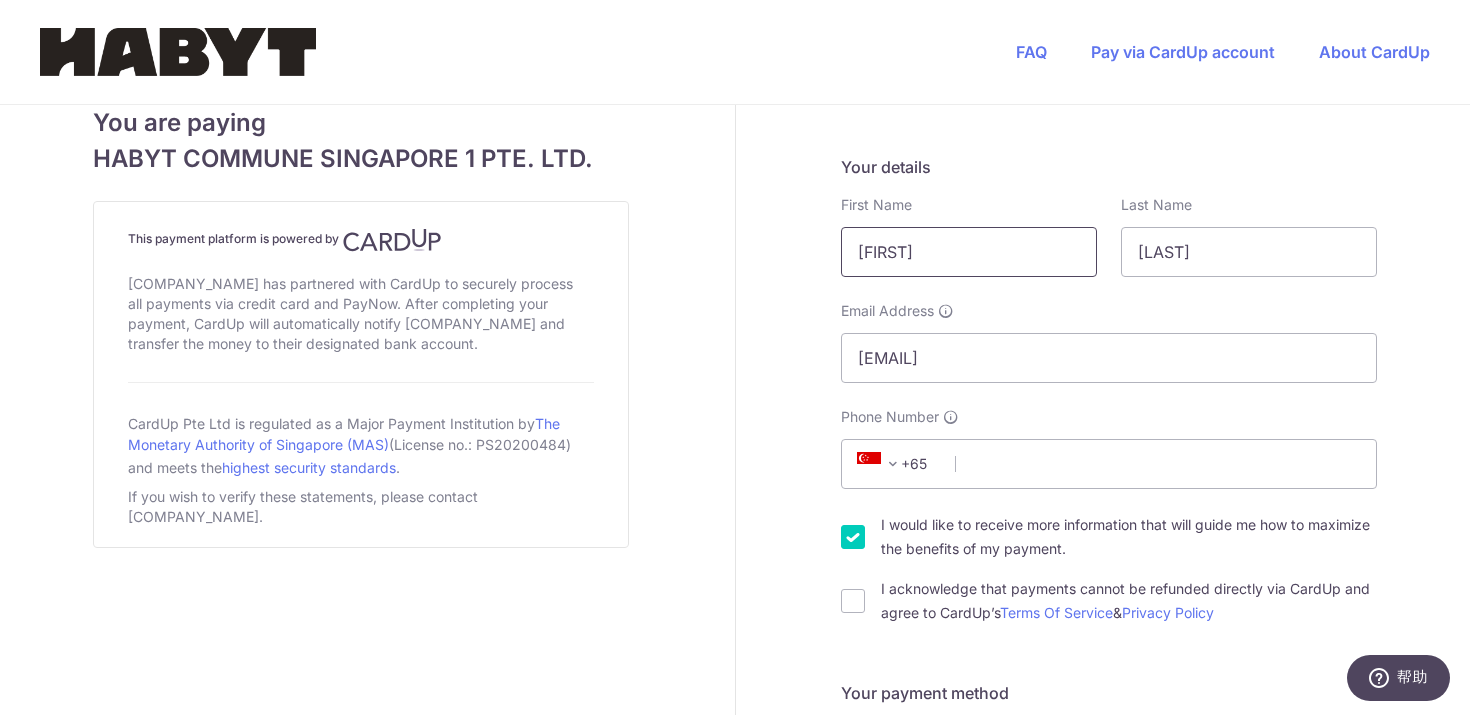 select on "33" 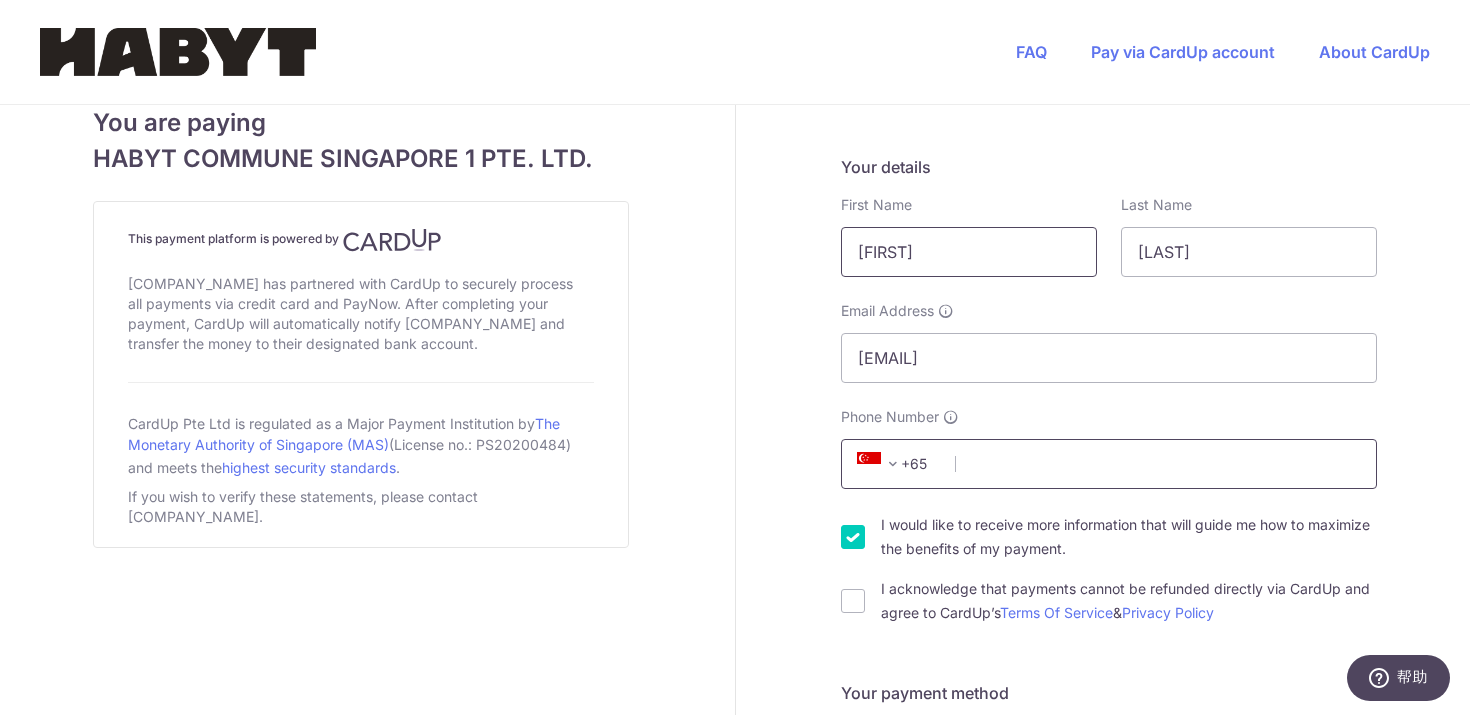 type on "[NUMBER]" 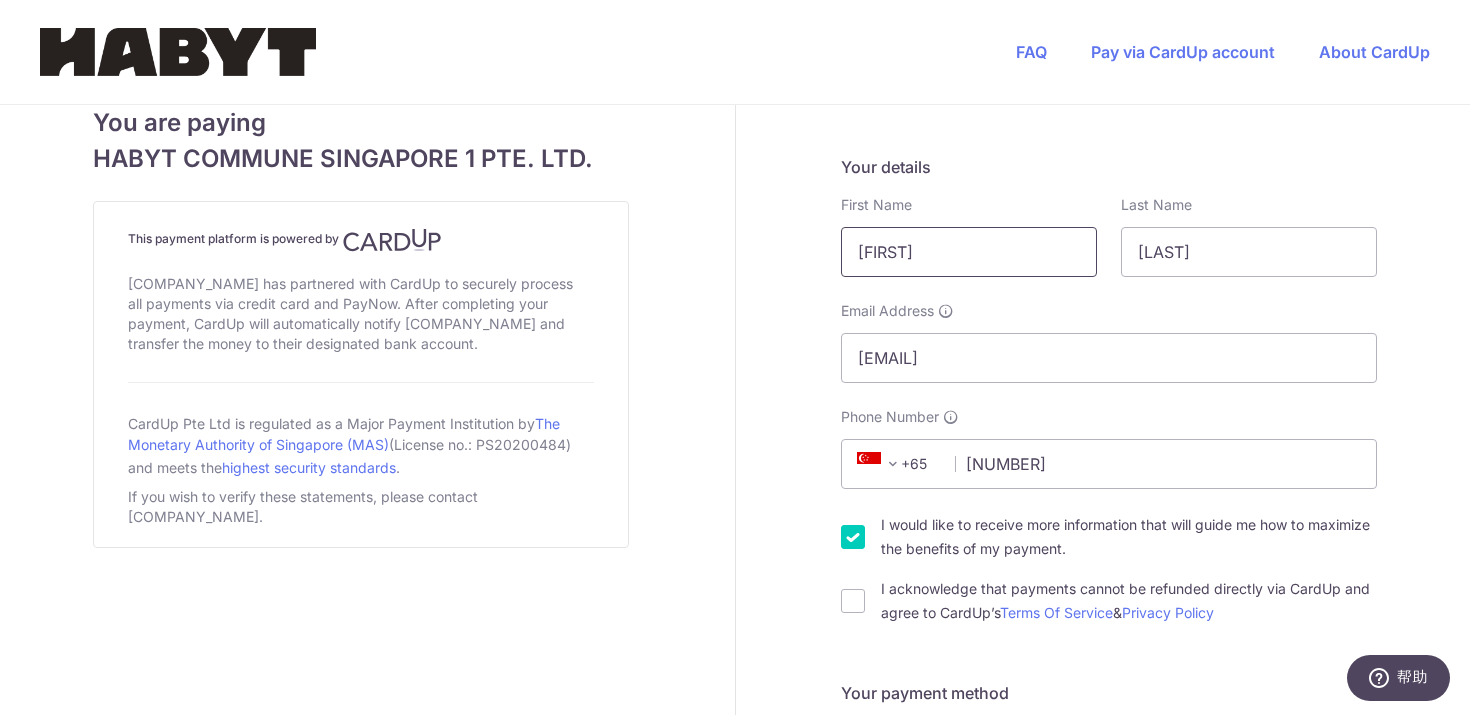 select on "FR" 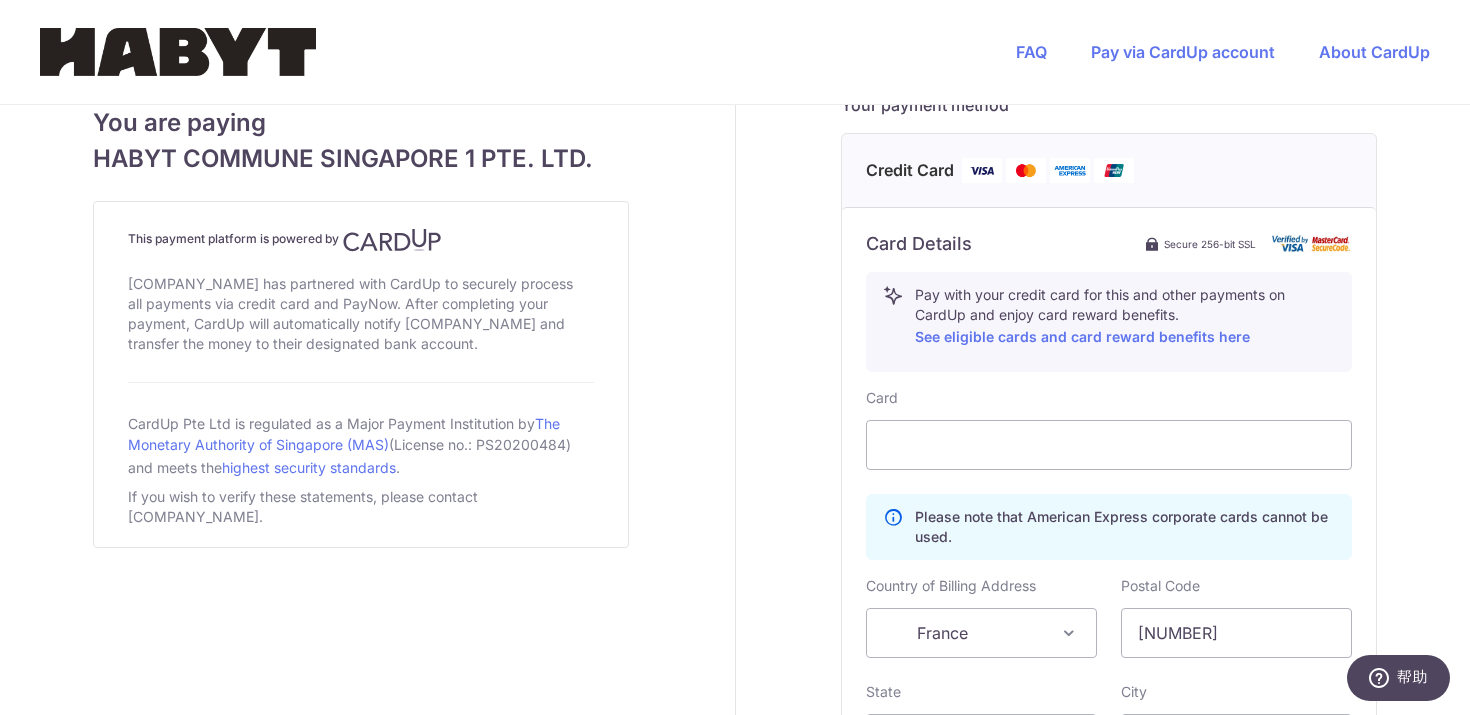 scroll, scrollTop: 885, scrollLeft: 0, axis: vertical 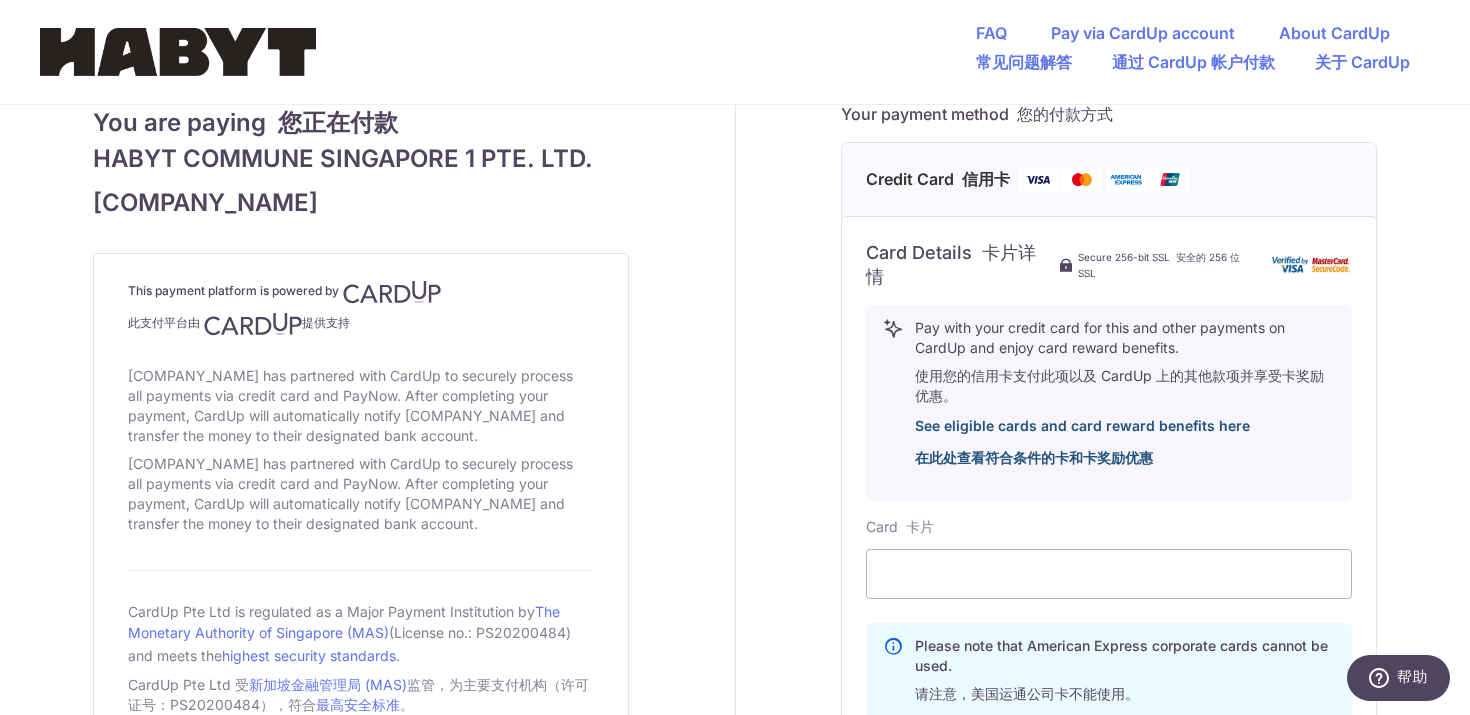 click on "在此处查看符合条件的卡和卡奖励优惠" at bounding box center [1034, 457] 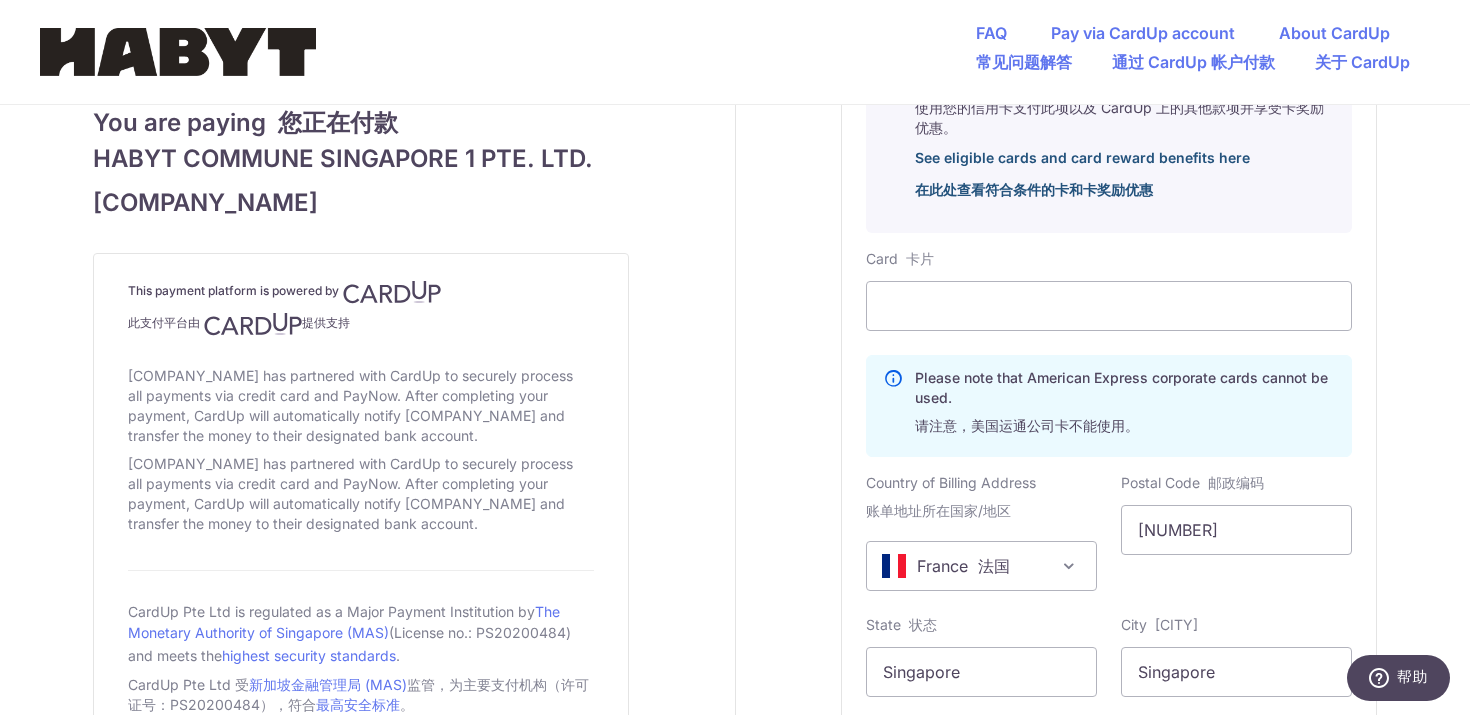 scroll, scrollTop: 1154, scrollLeft: 0, axis: vertical 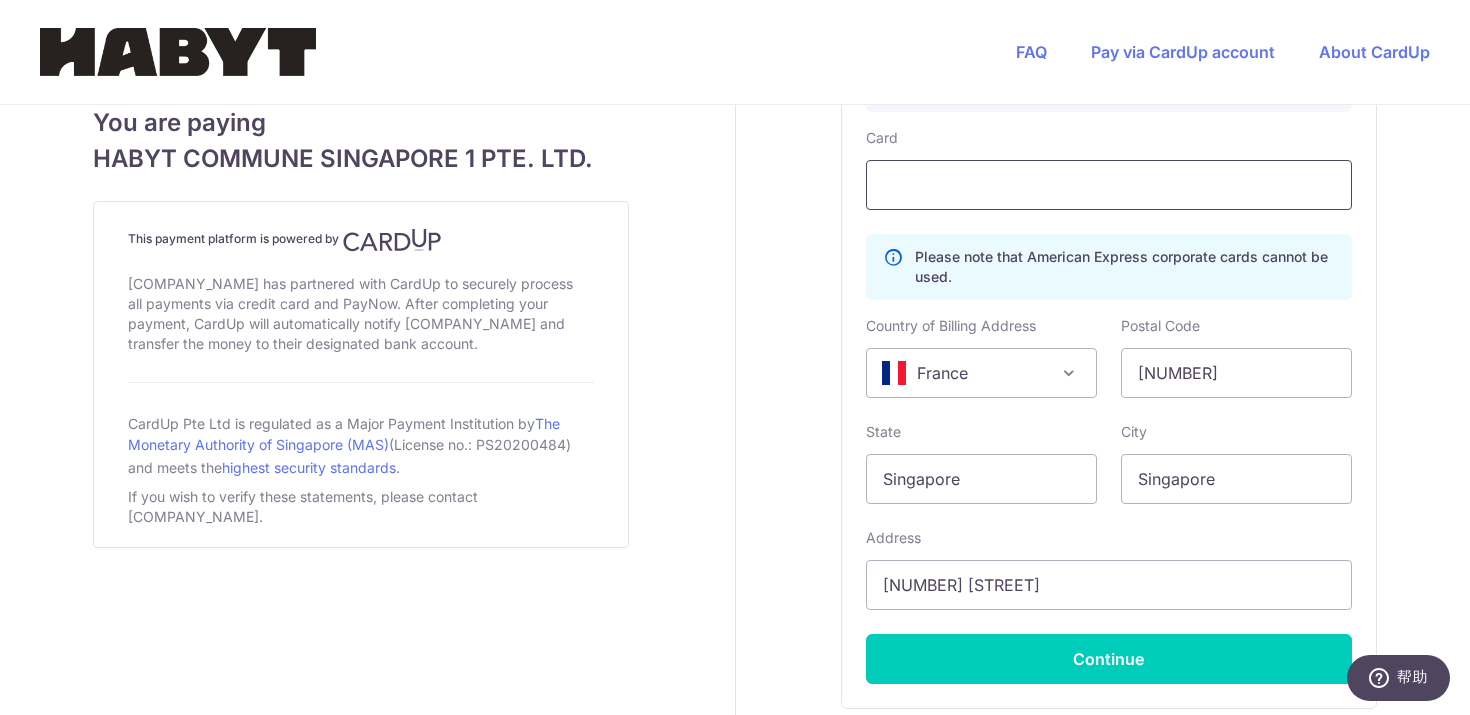 click at bounding box center (1109, 185) 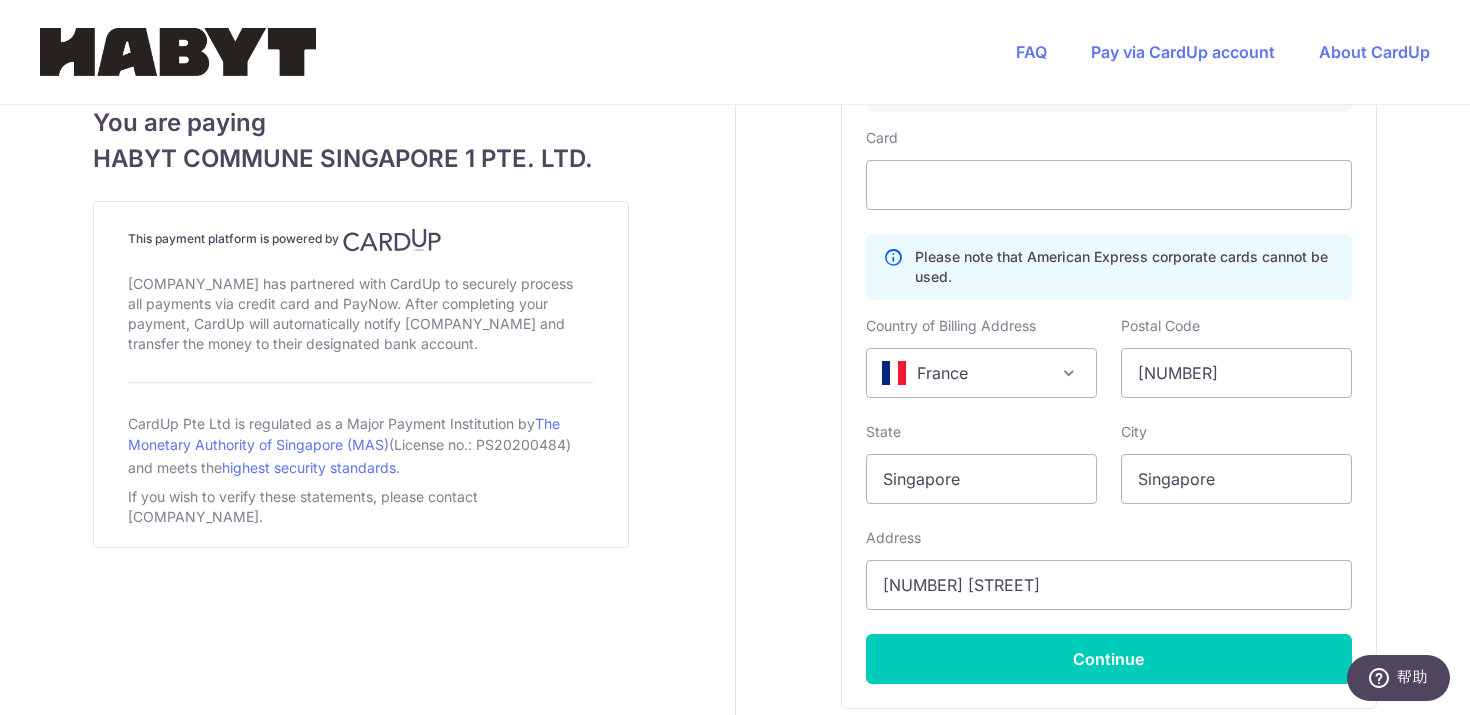click on "Card" at bounding box center [1109, 169] 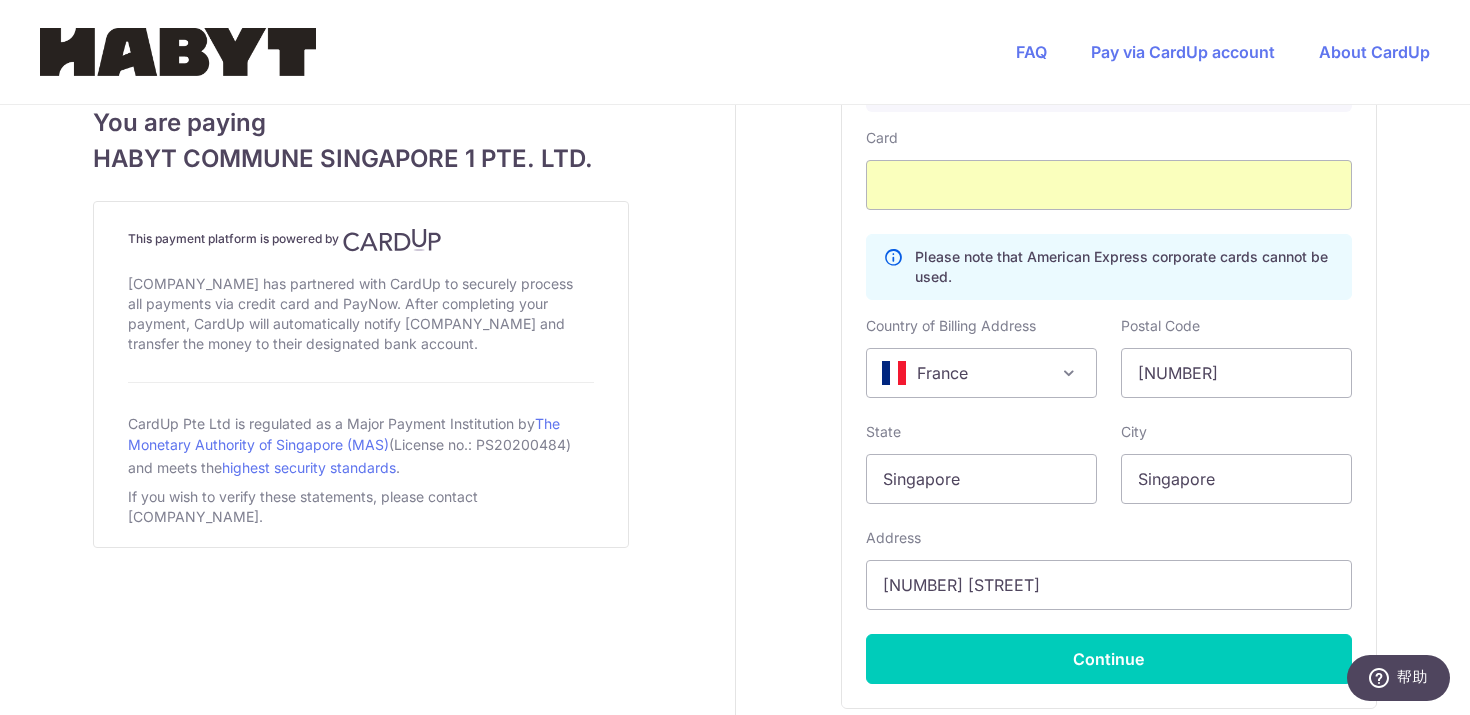 click at bounding box center [1069, 373] 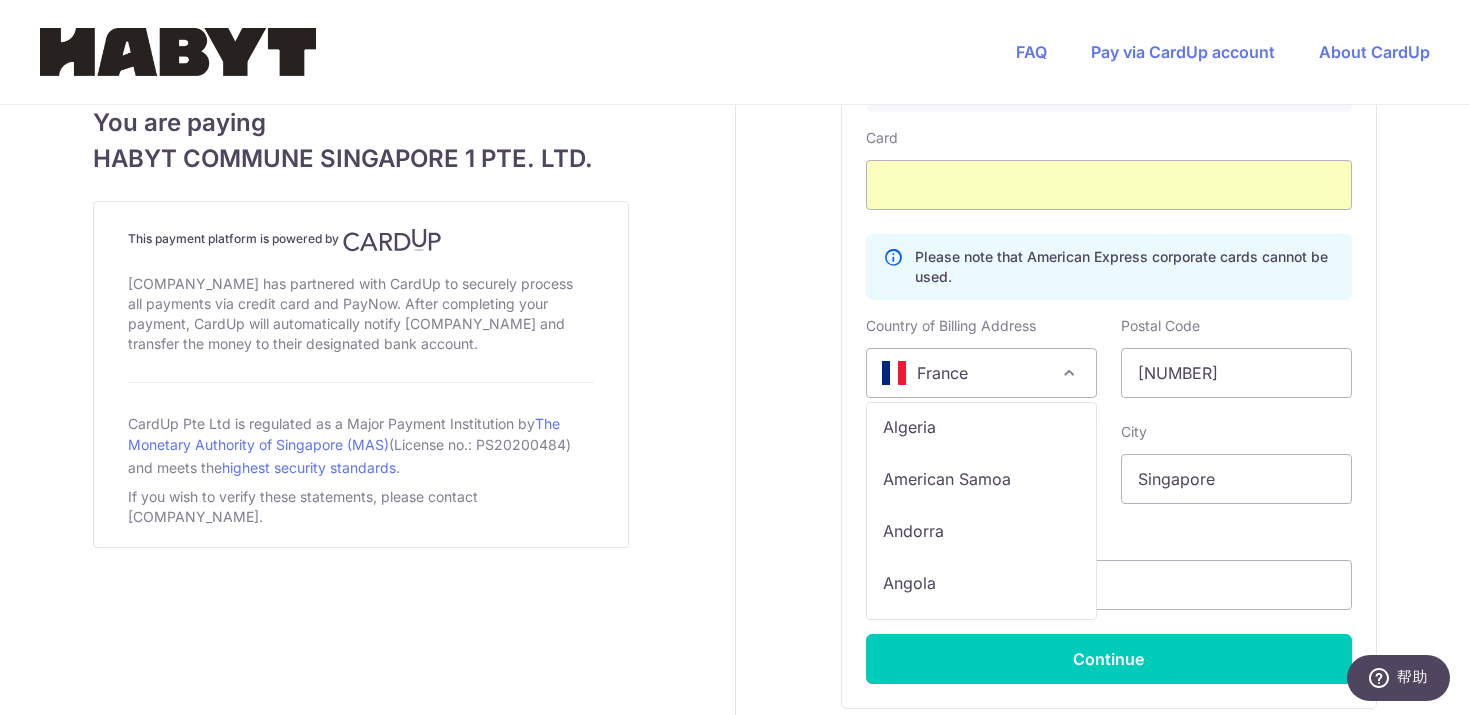 scroll, scrollTop: 0, scrollLeft: 0, axis: both 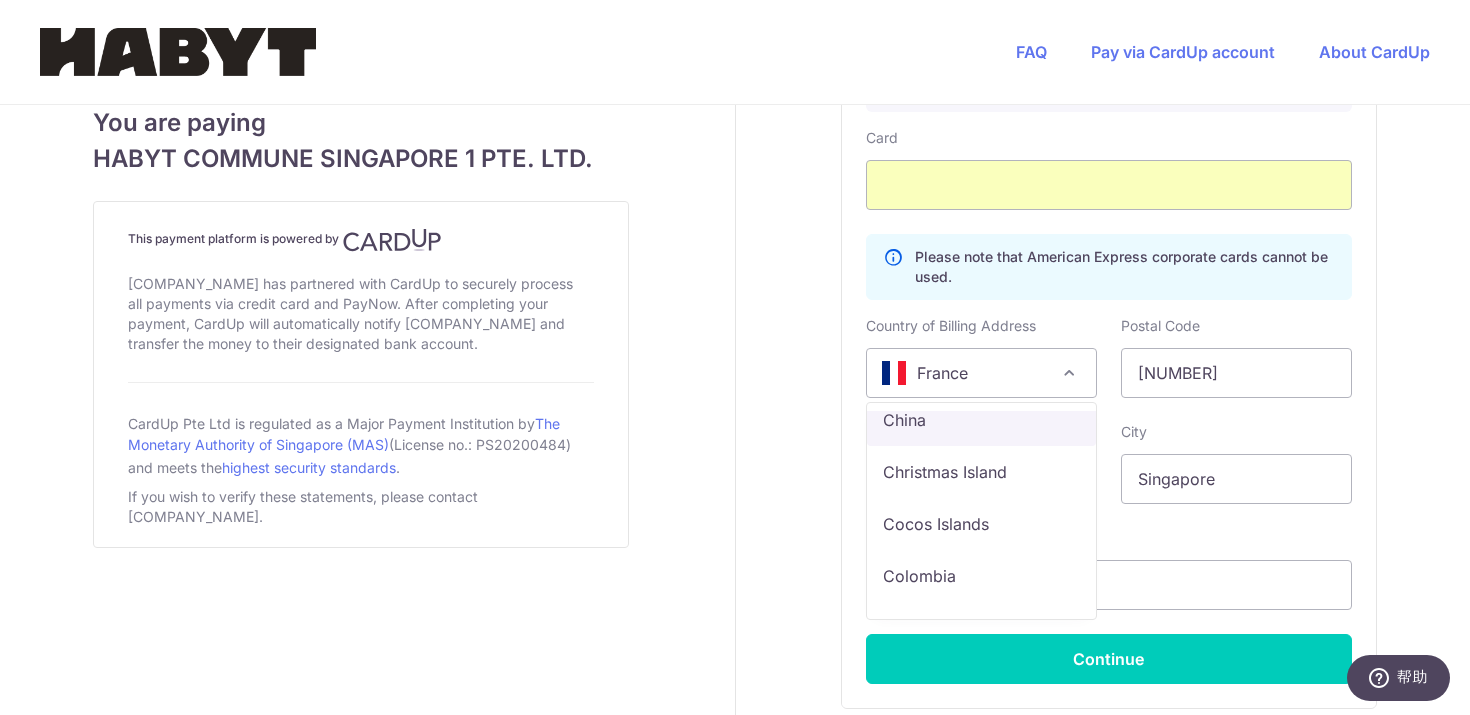 select on "CN" 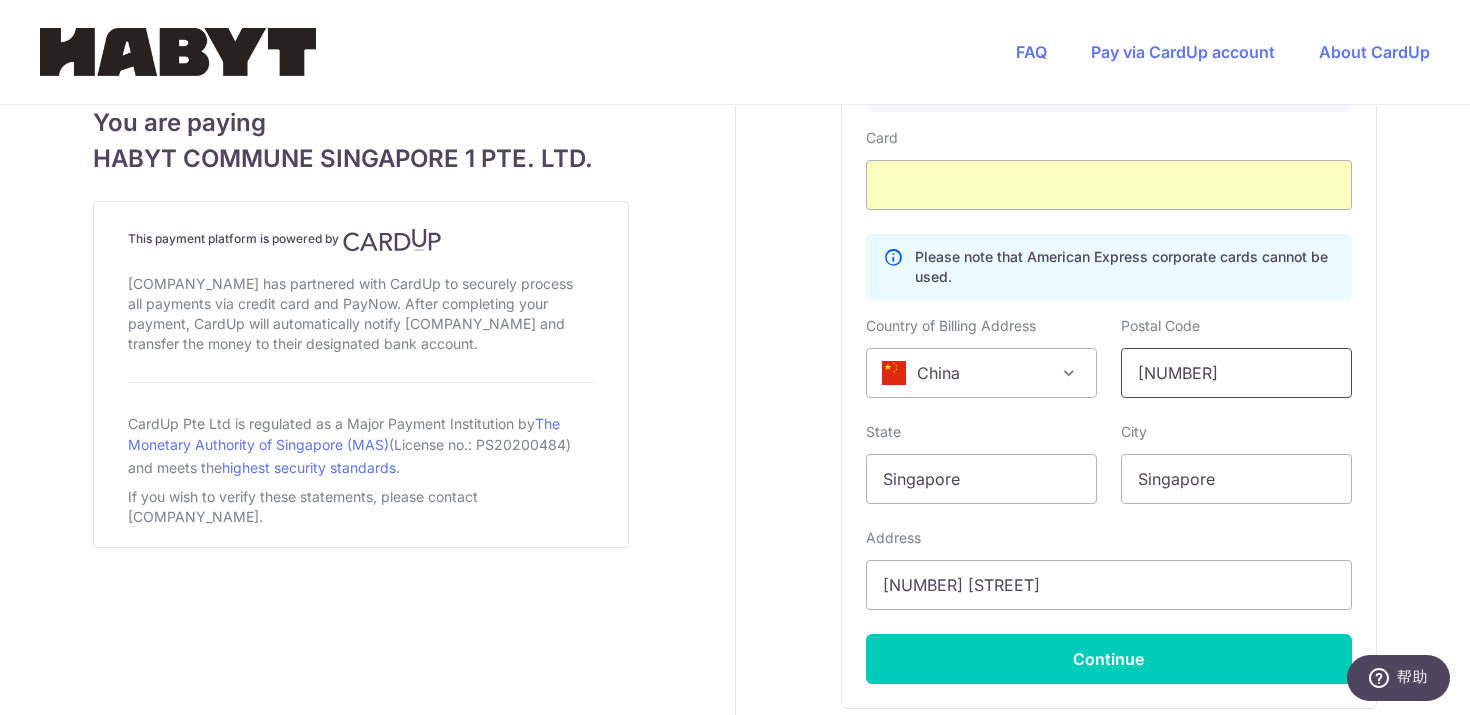 click on "[NUMBER]" at bounding box center (1236, 373) 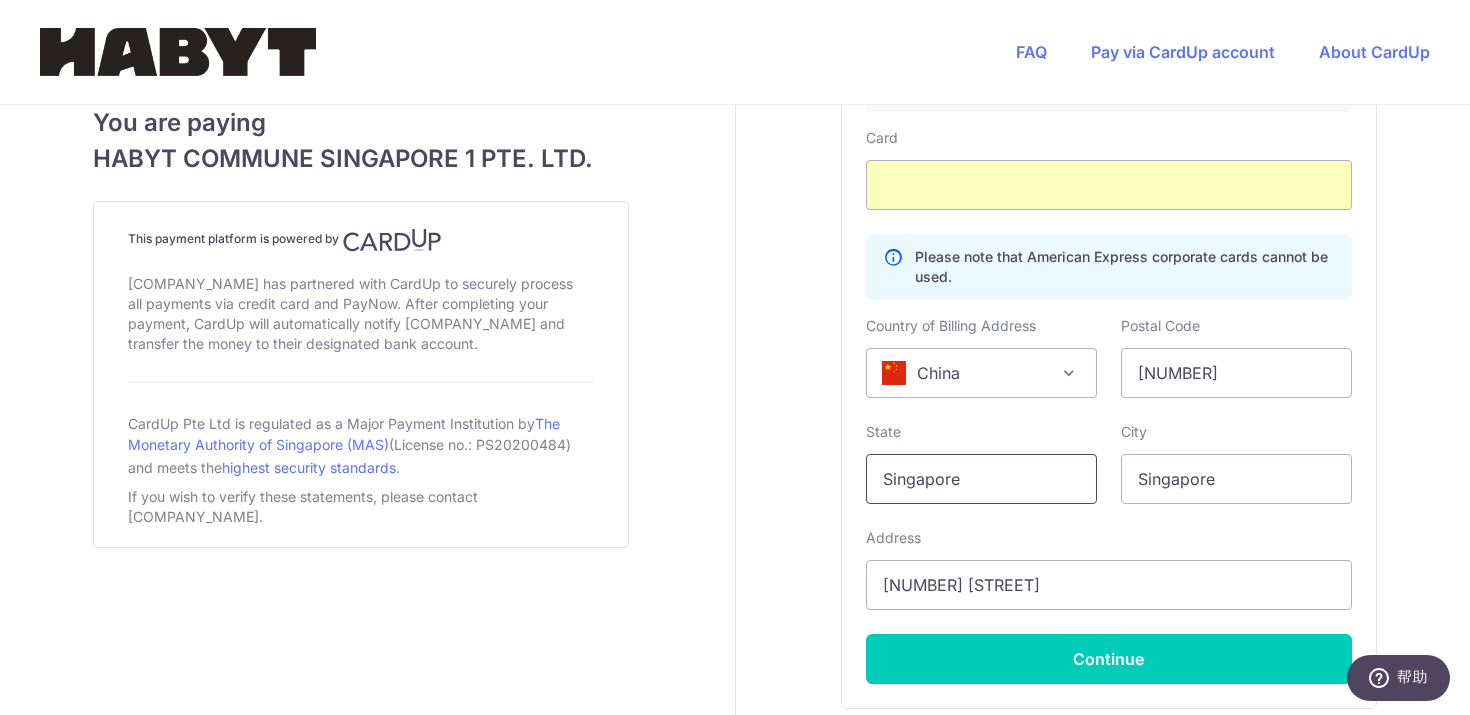 click on "Singapore" at bounding box center [981, 479] 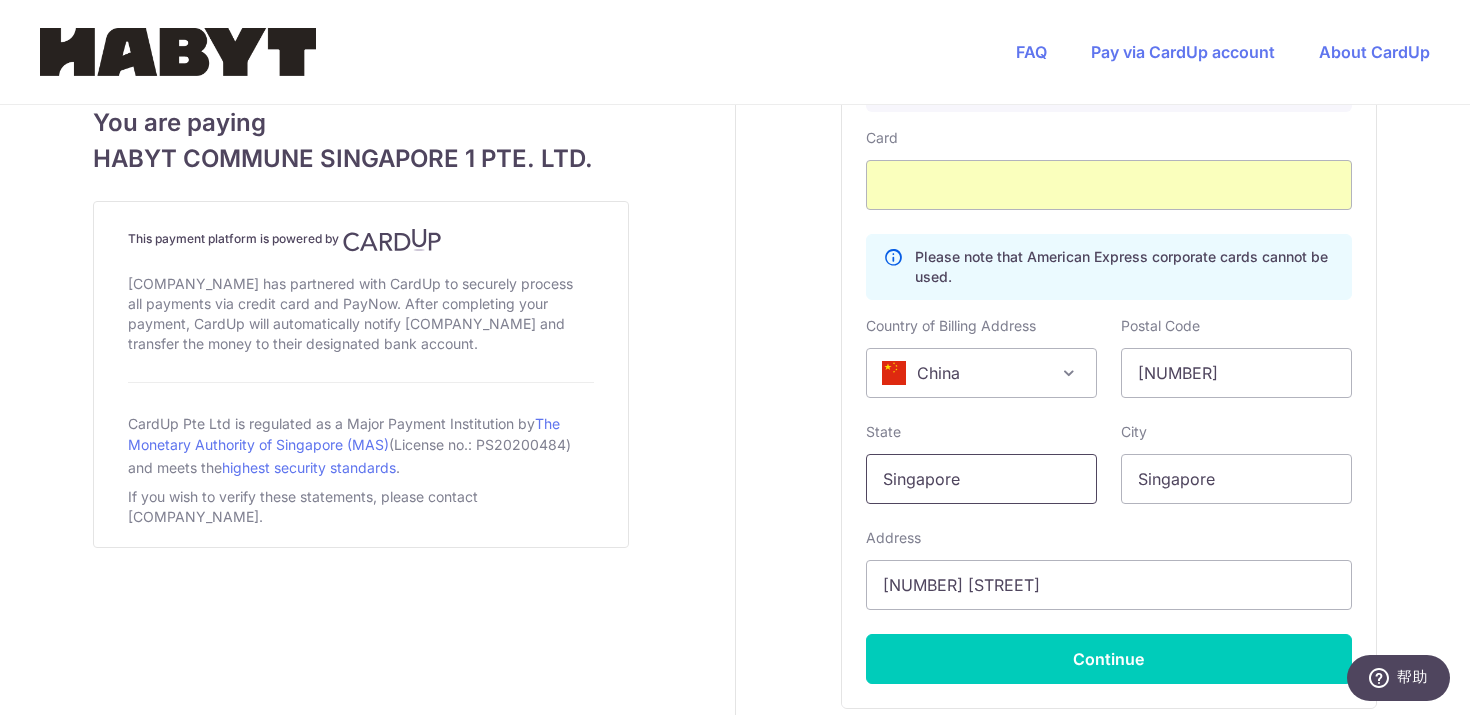 click on "Singapore" at bounding box center [981, 479] 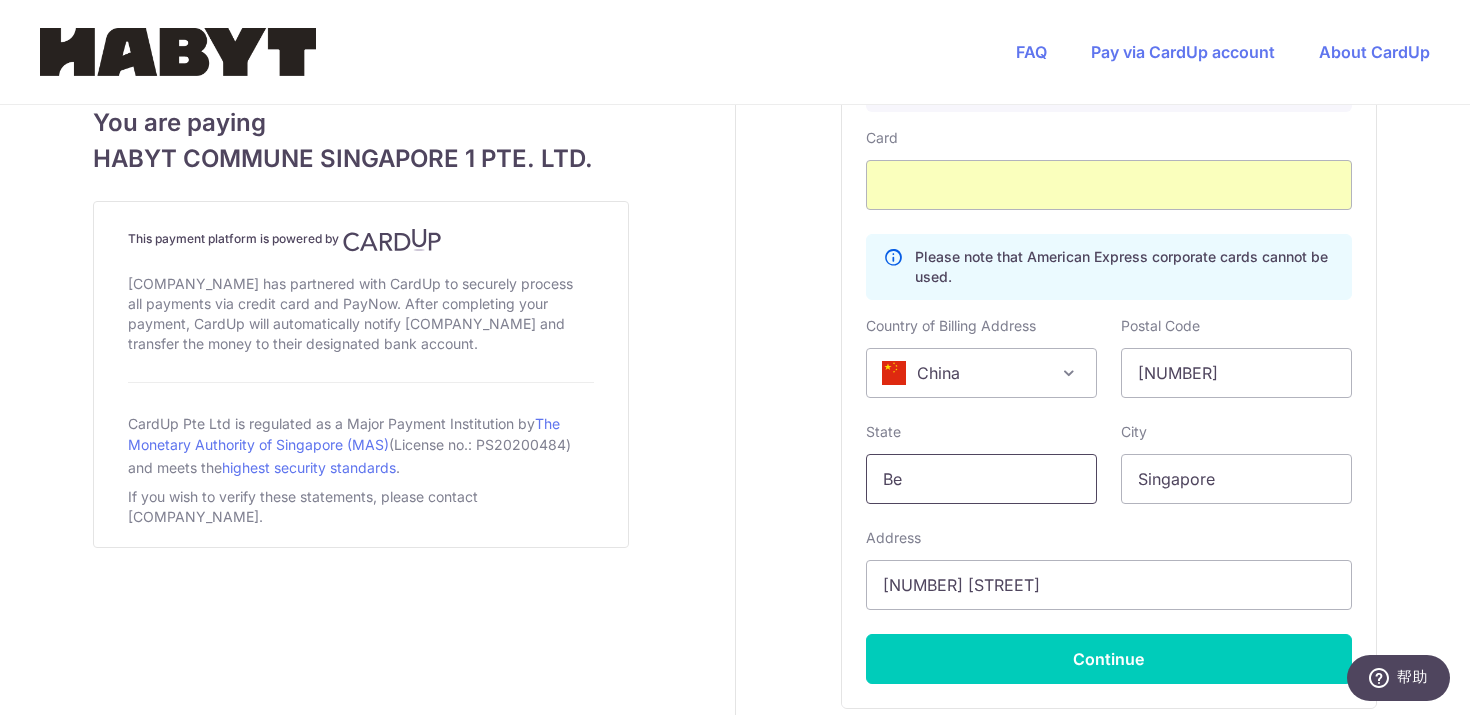 type on "B" 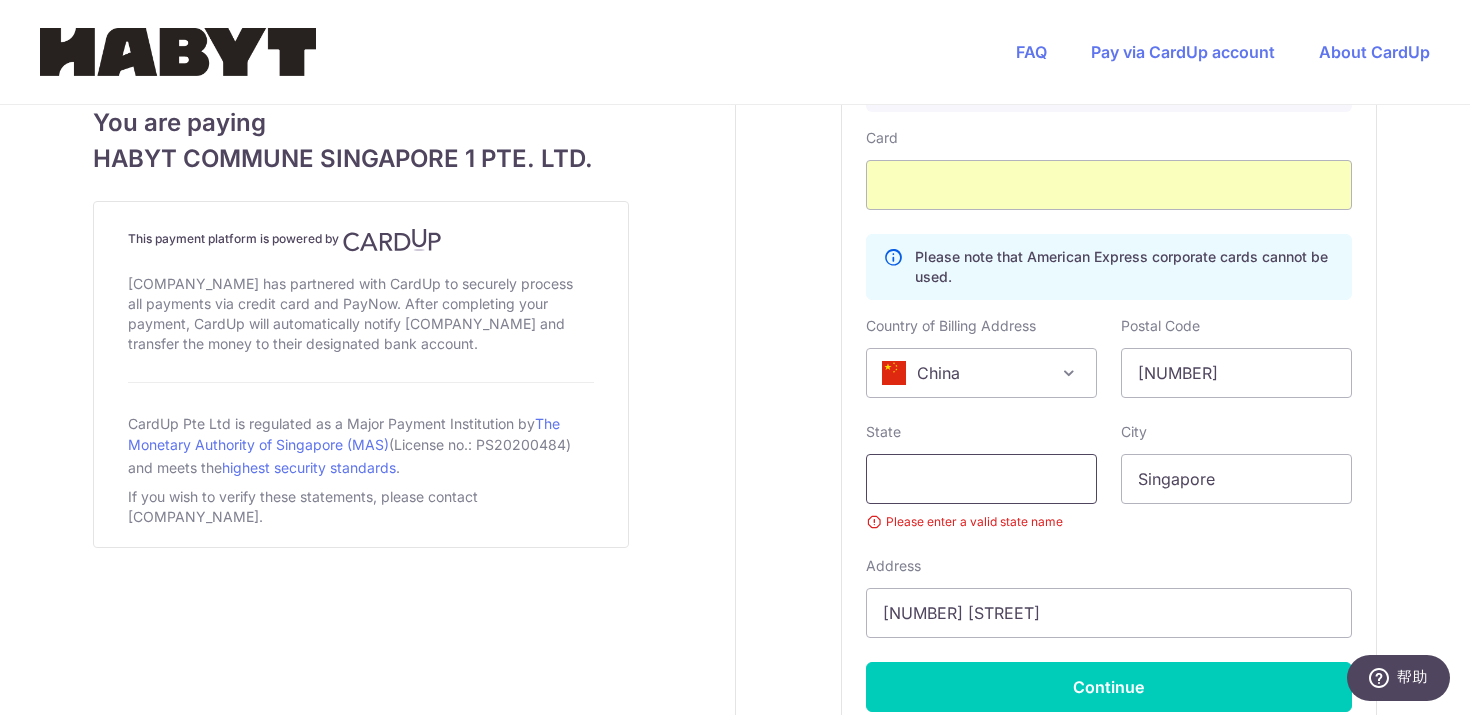 click at bounding box center [981, 479] 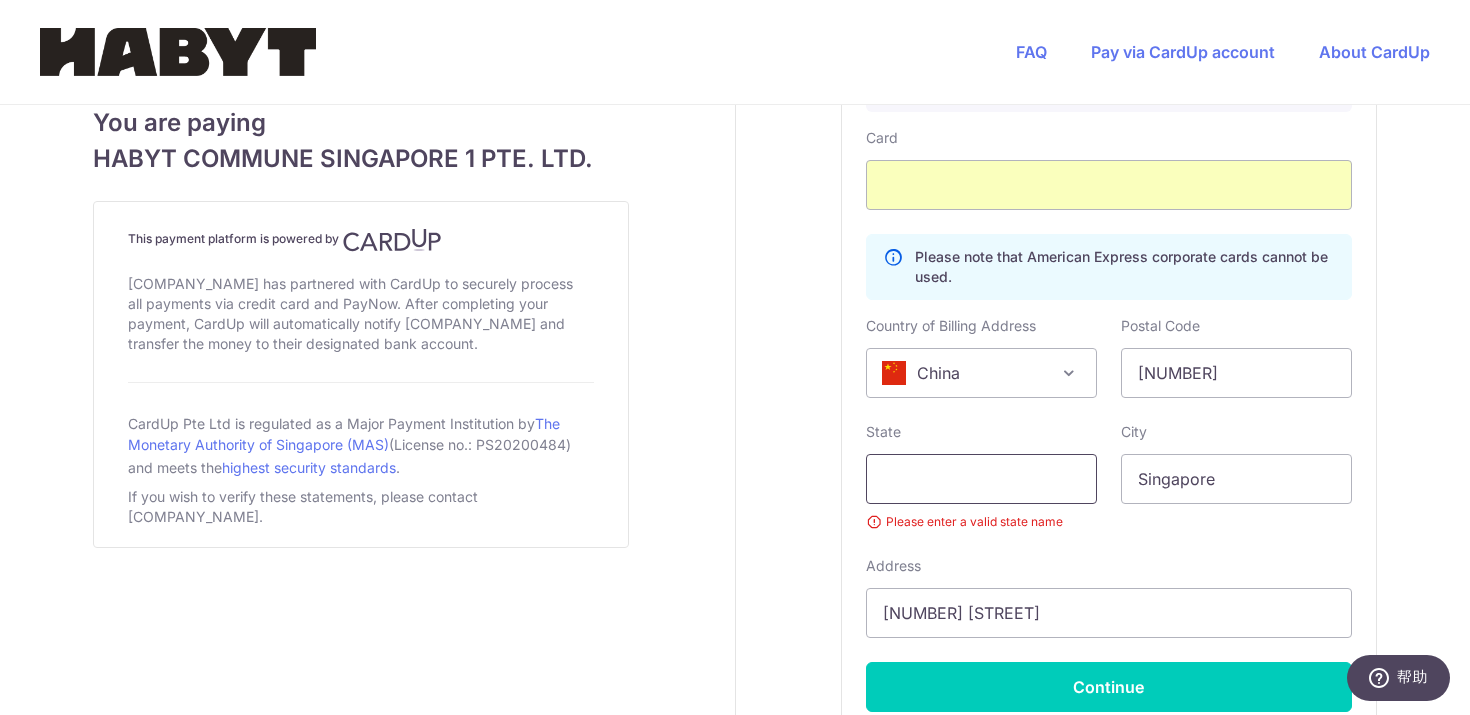 type on "[CITY]" 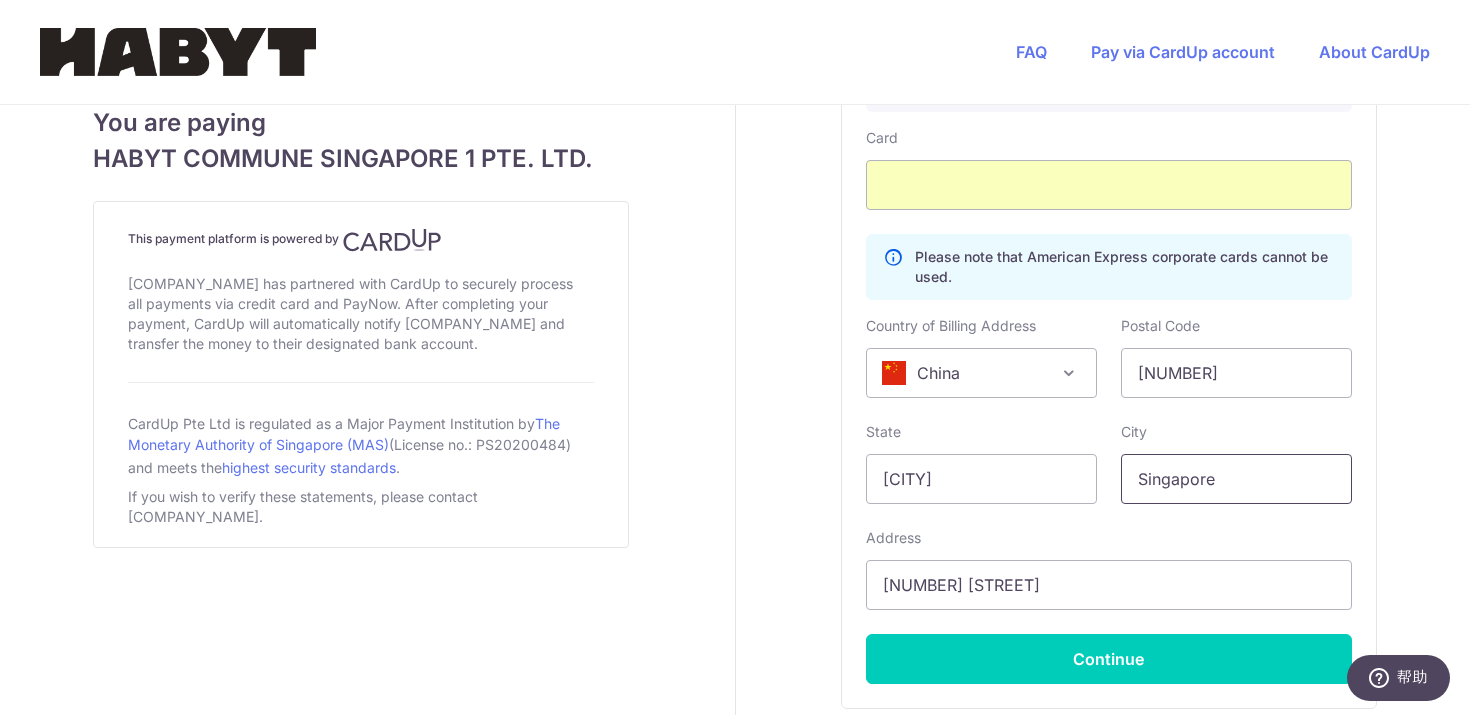click on "Singapore" at bounding box center [1236, 479] 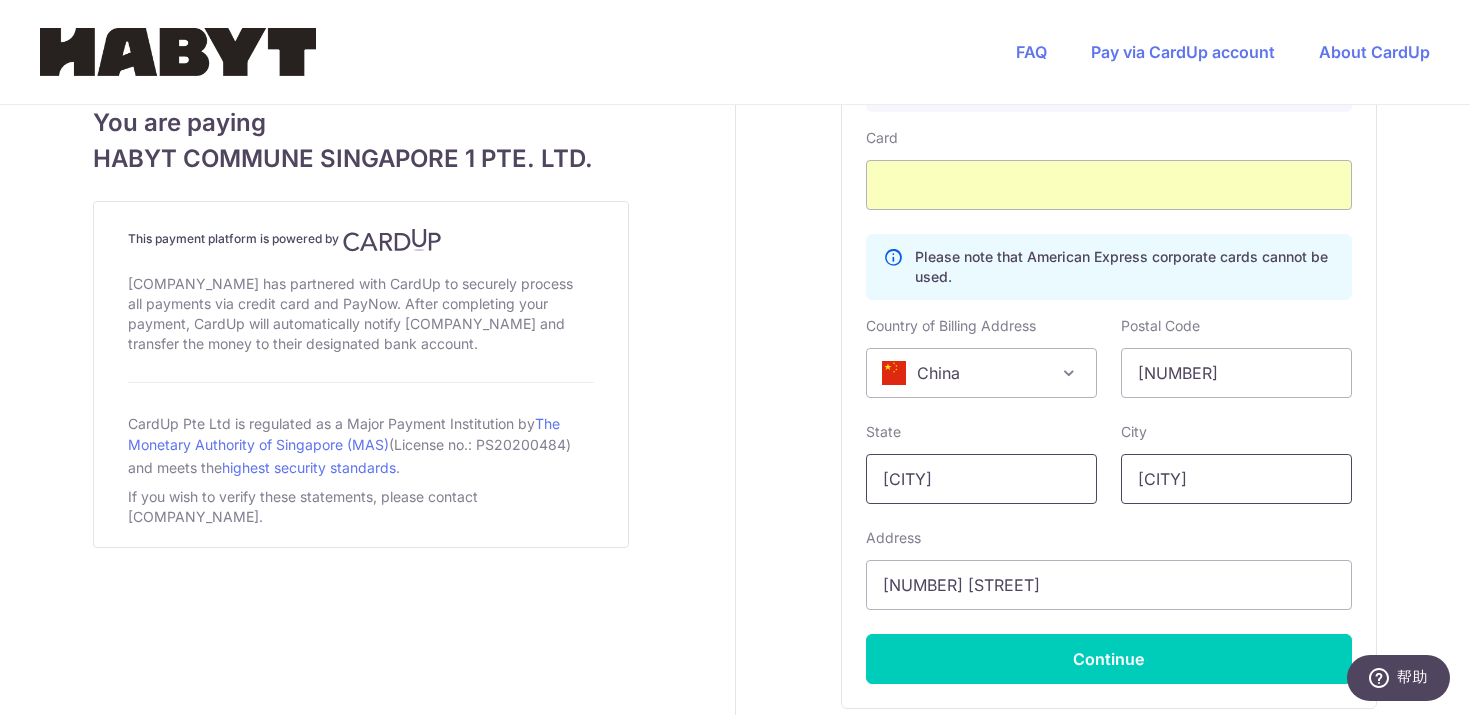 type on "[CITY]" 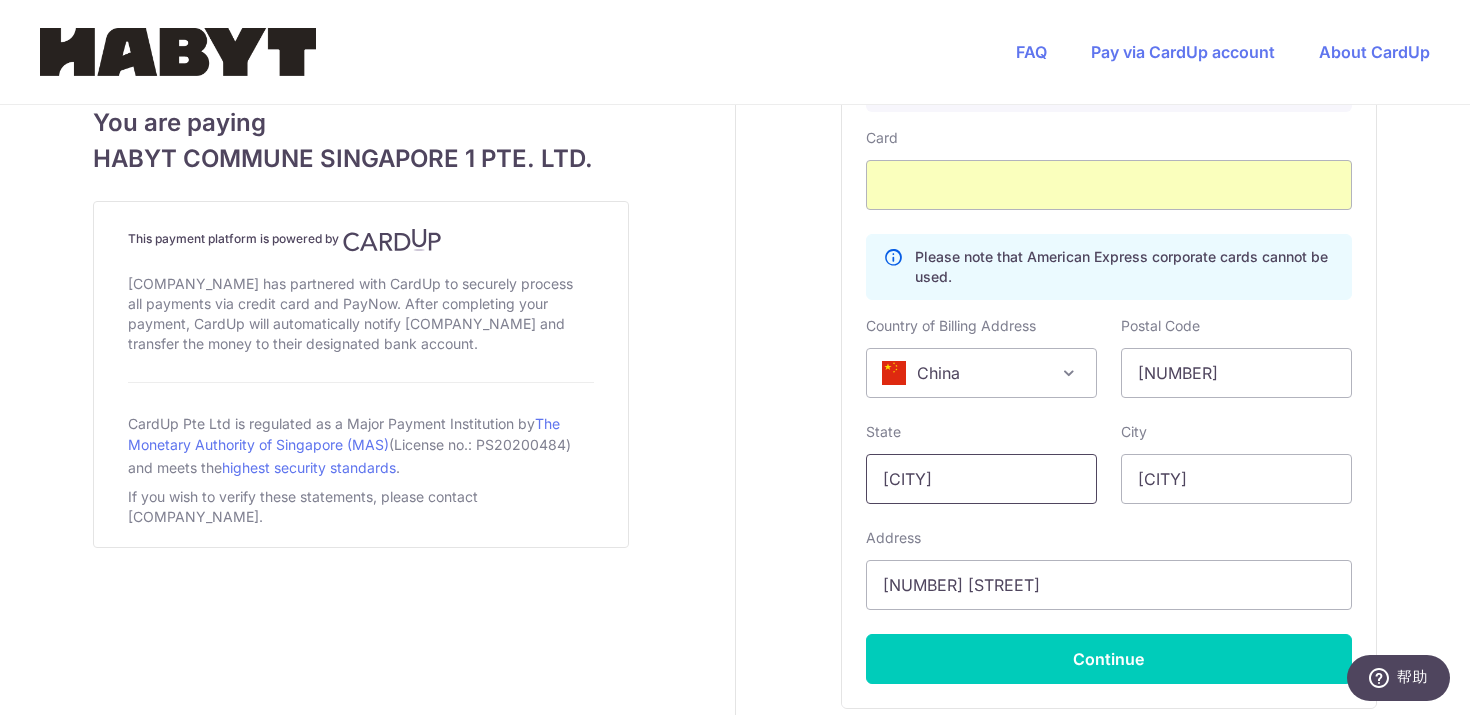 click on "[CITY]" at bounding box center (981, 479) 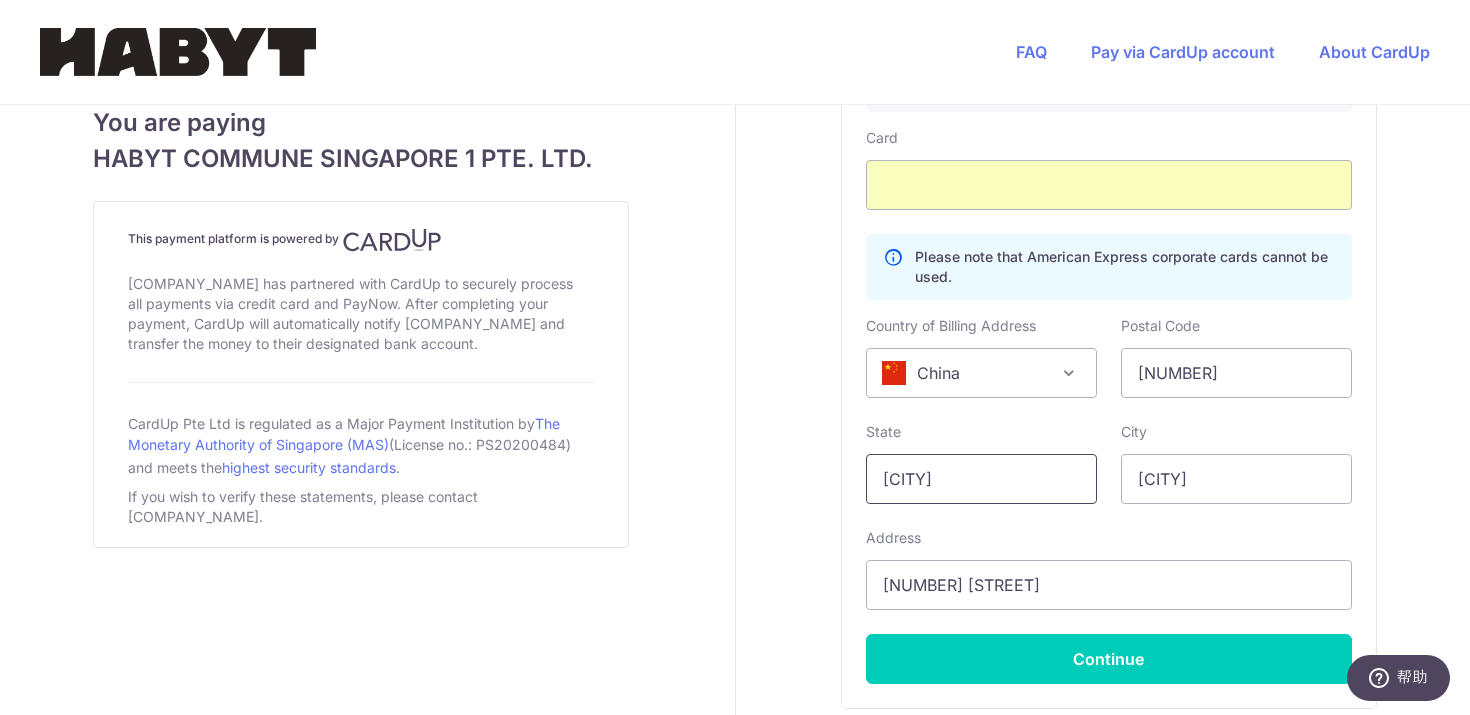 click on "[CITY]" at bounding box center [981, 479] 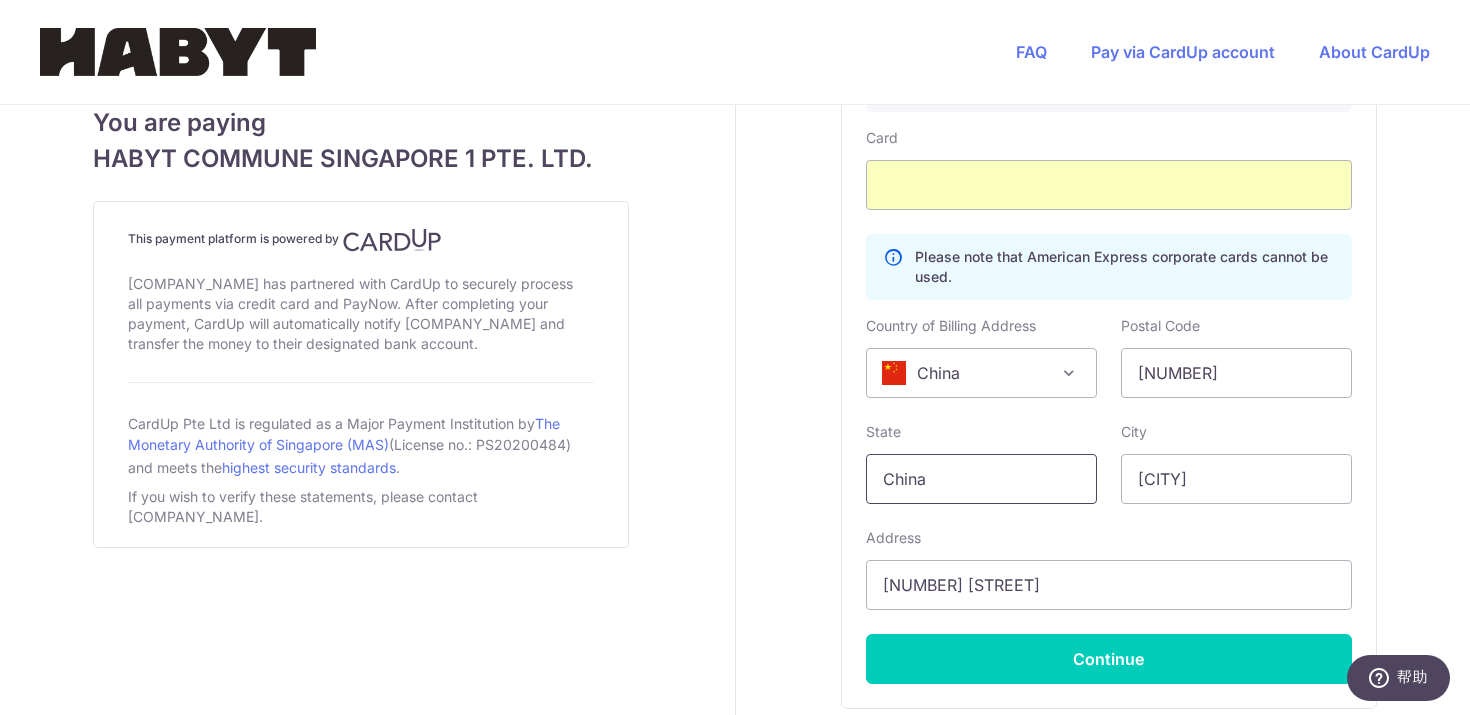 scroll, scrollTop: 1318, scrollLeft: 0, axis: vertical 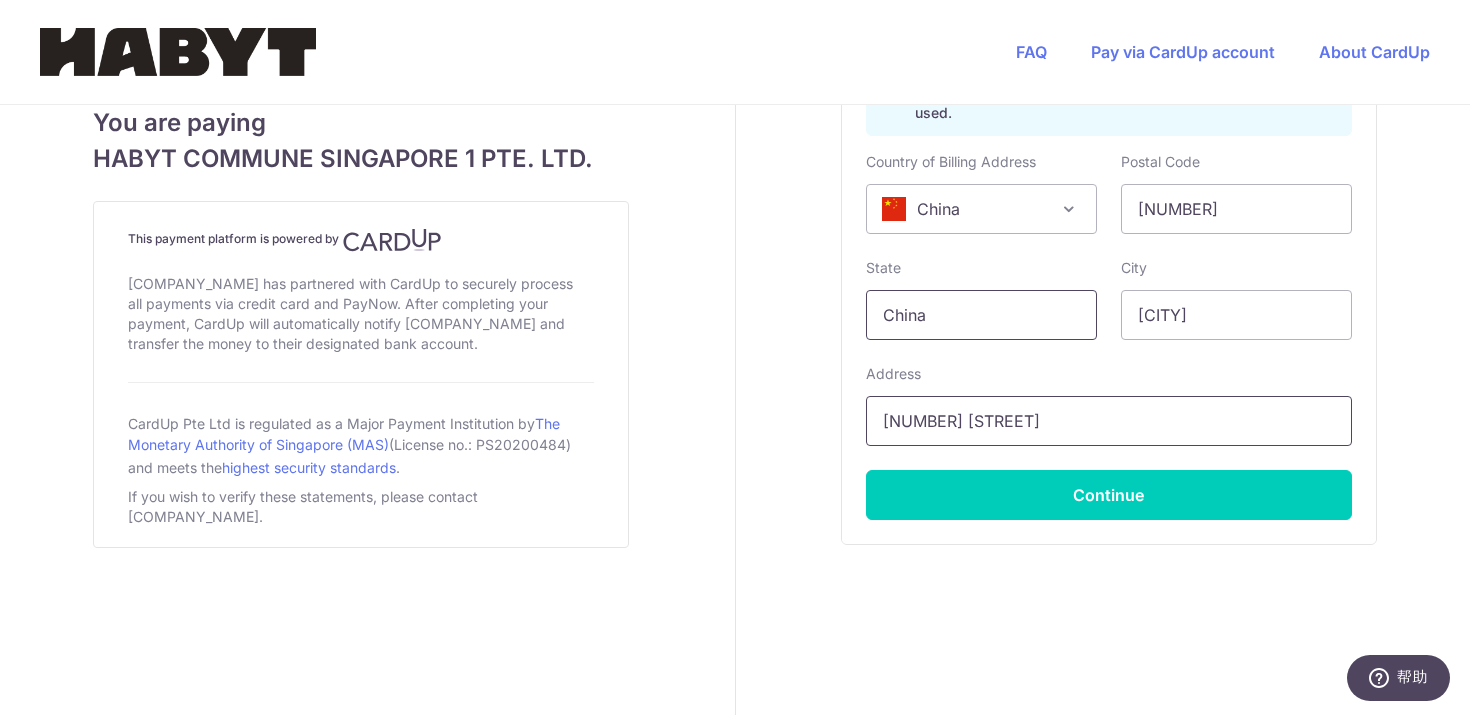 type on "China" 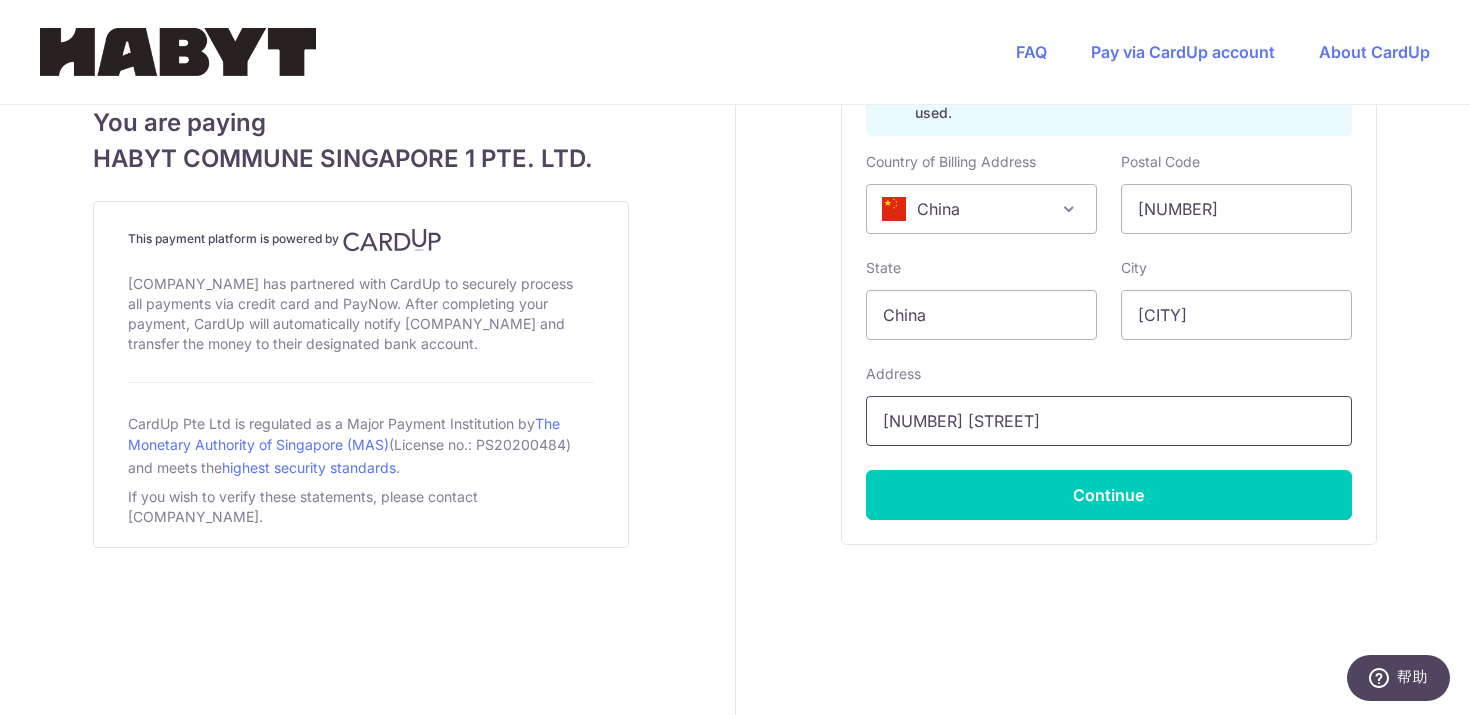 click on "[NUMBER] [STREET]" at bounding box center (1109, 421) 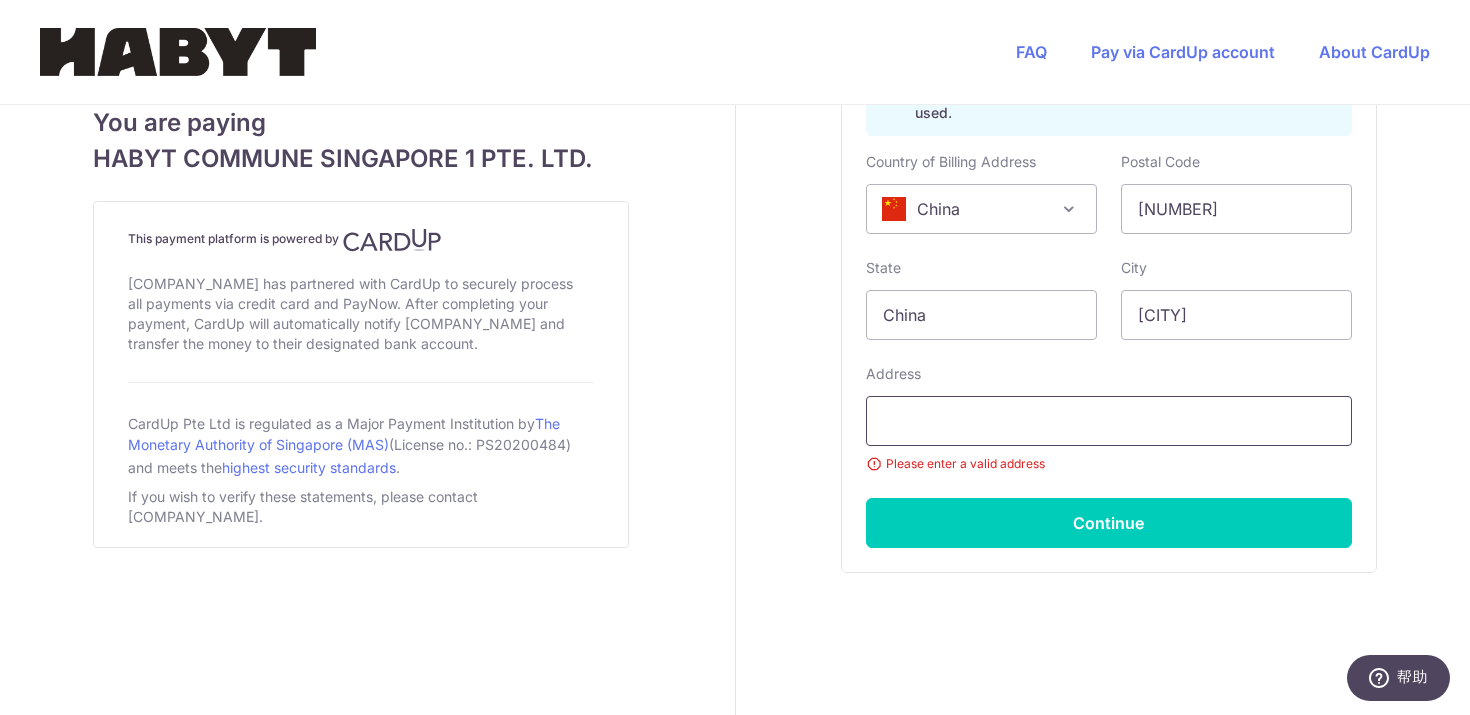 click at bounding box center (1109, 421) 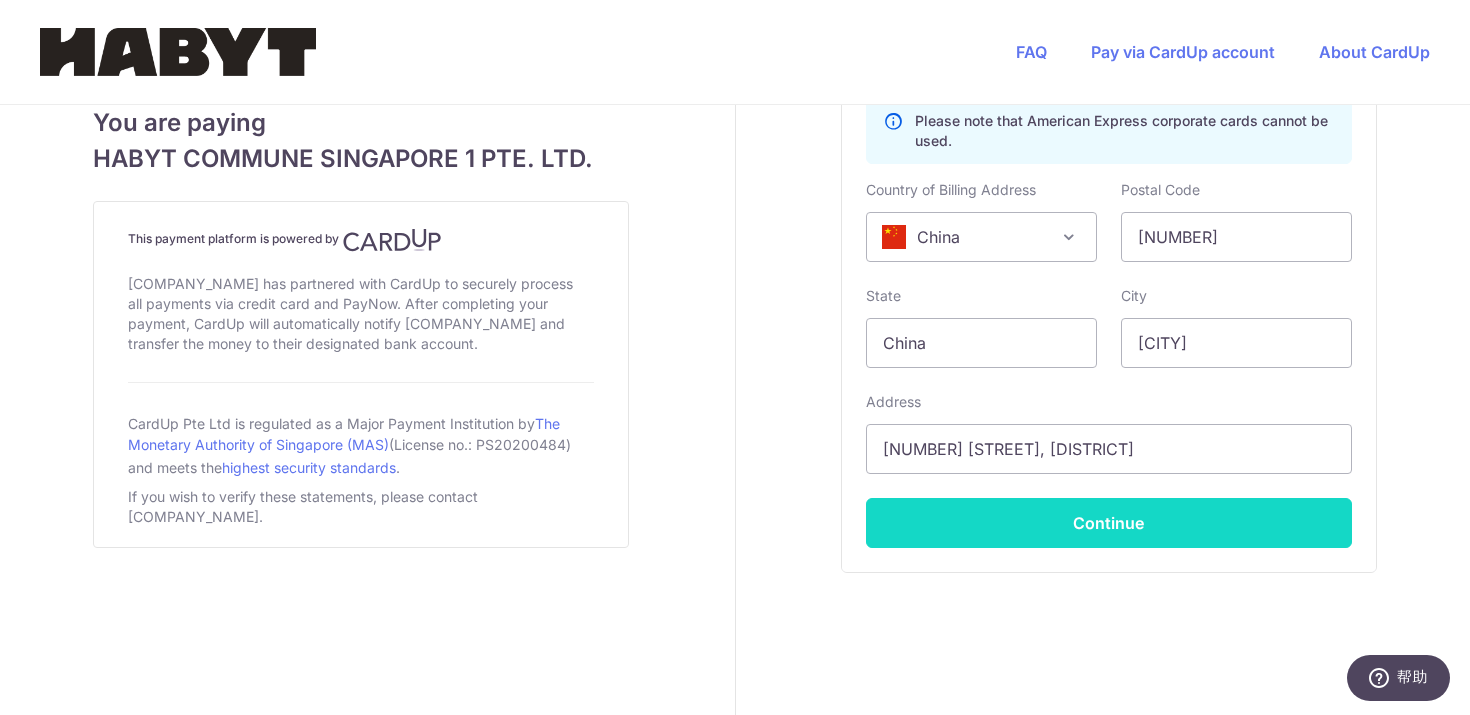 click on "Continue" at bounding box center (1109, 523) 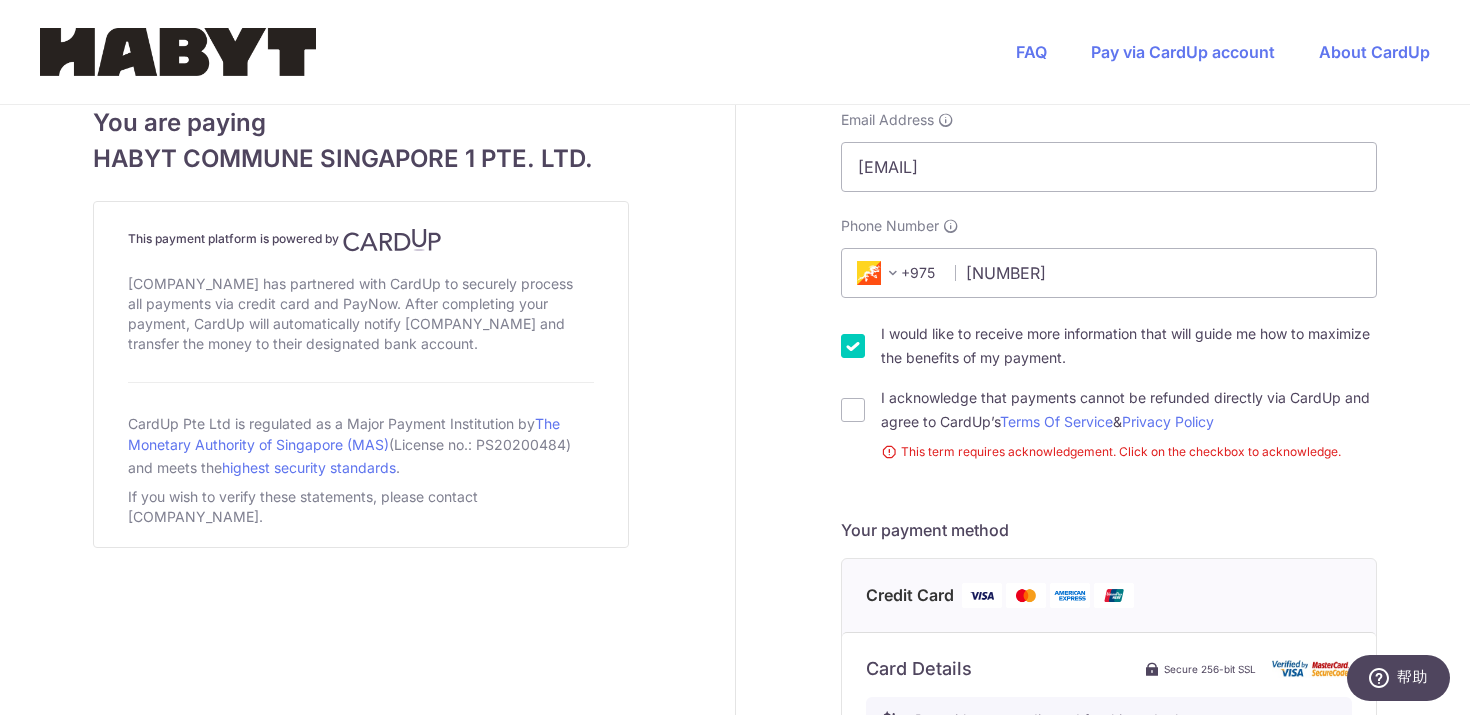 click on "+975" at bounding box center (898, 273) 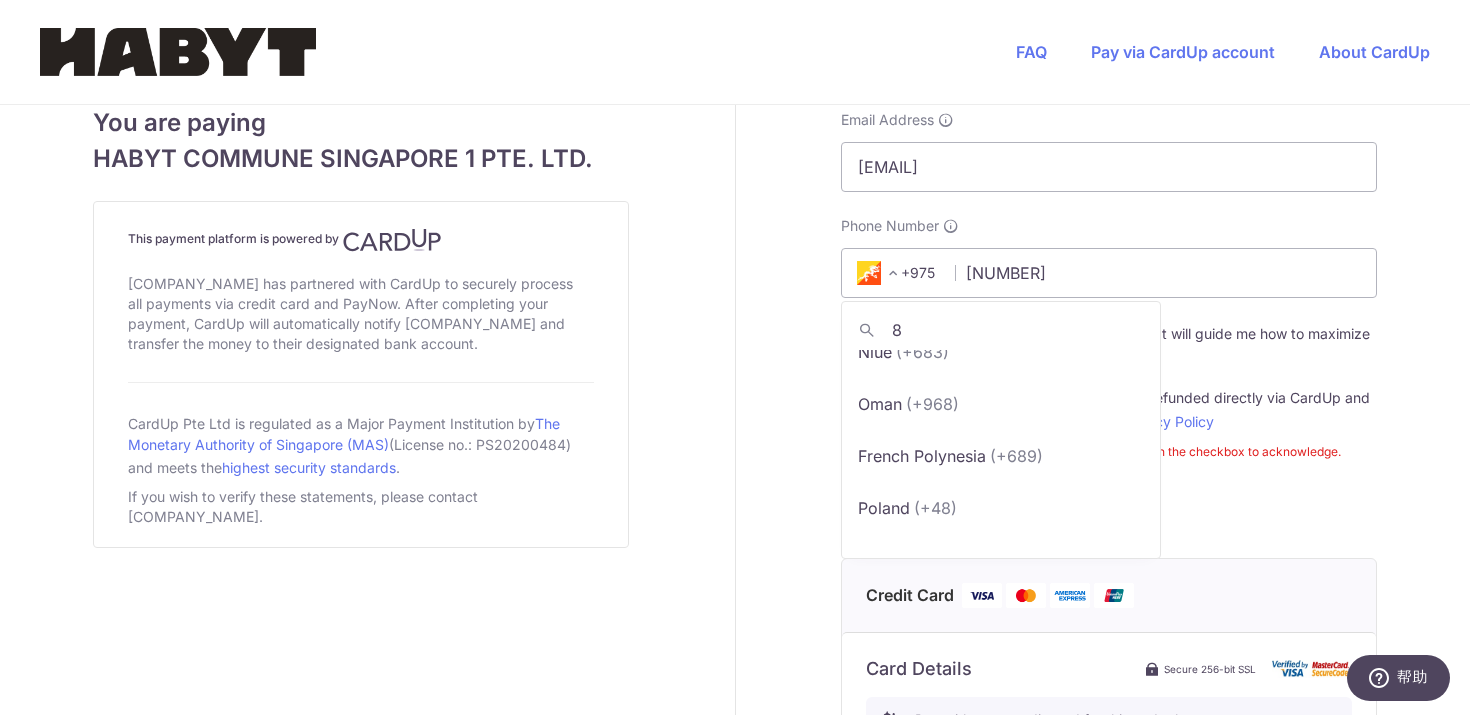 scroll, scrollTop: 0, scrollLeft: 0, axis: both 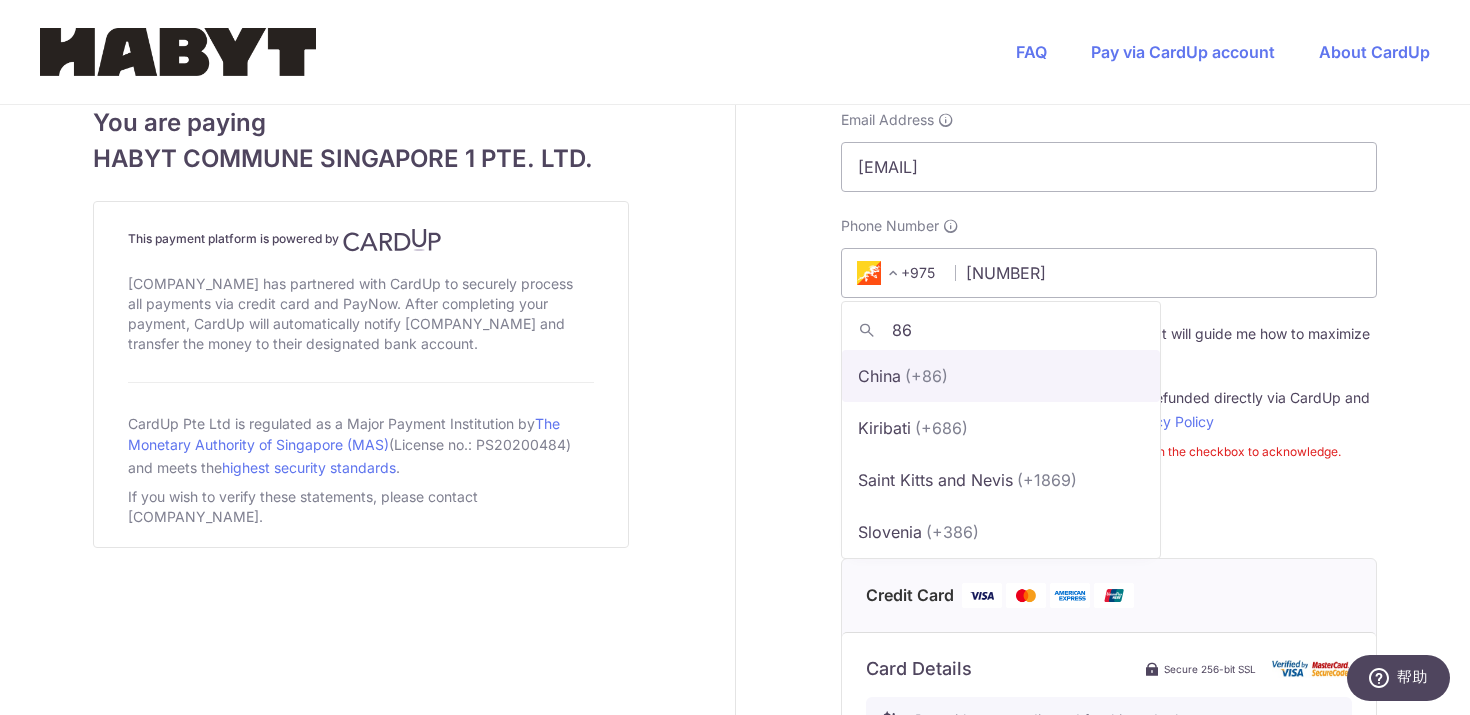 type on "86" 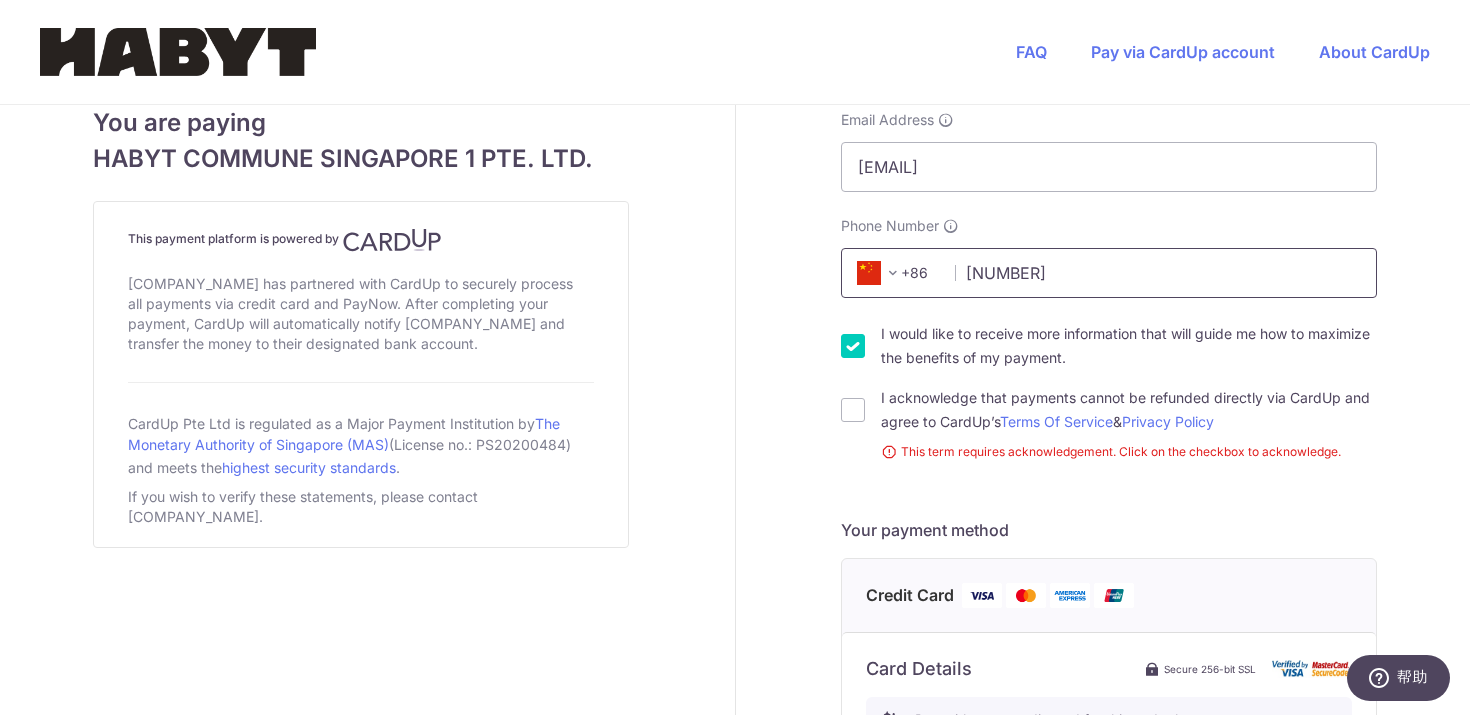 click on "[NUMBER]" at bounding box center (1109, 273) 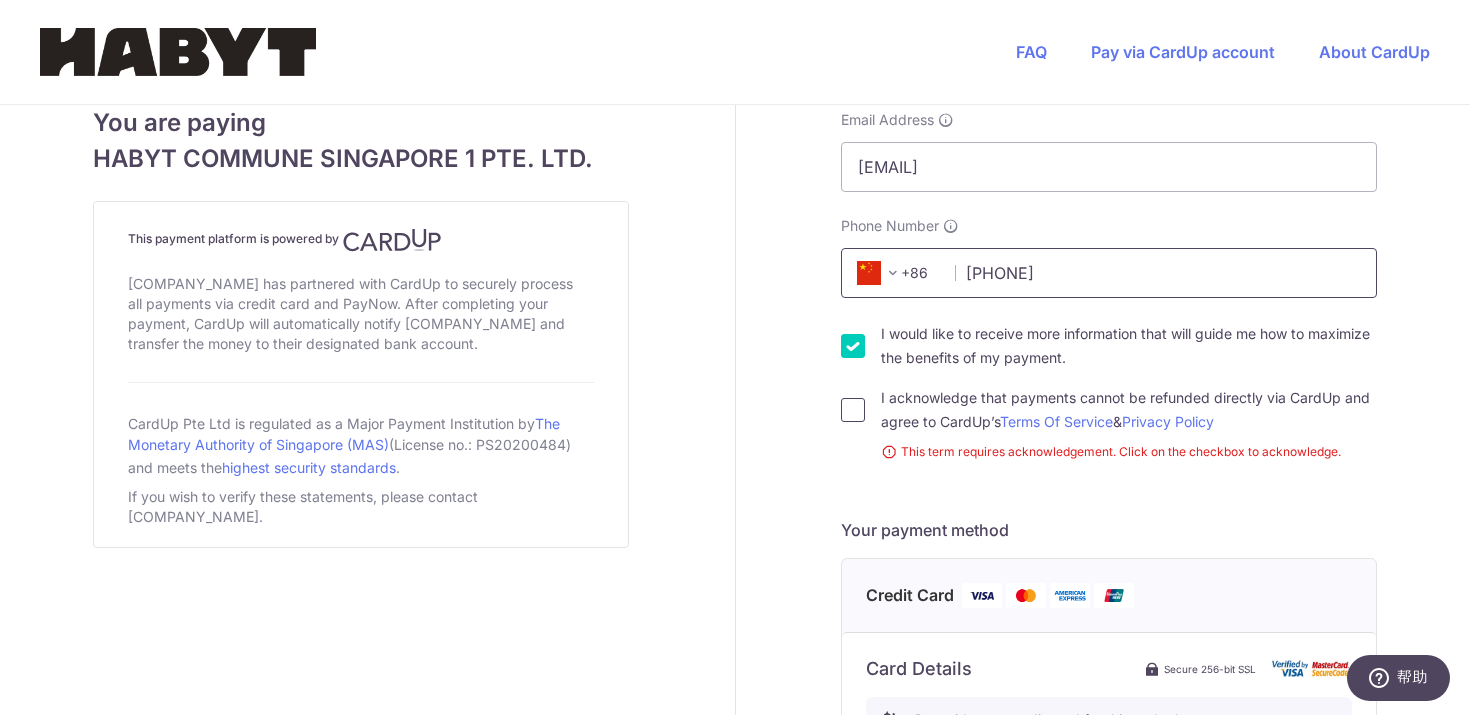 type on "[PHONE]" 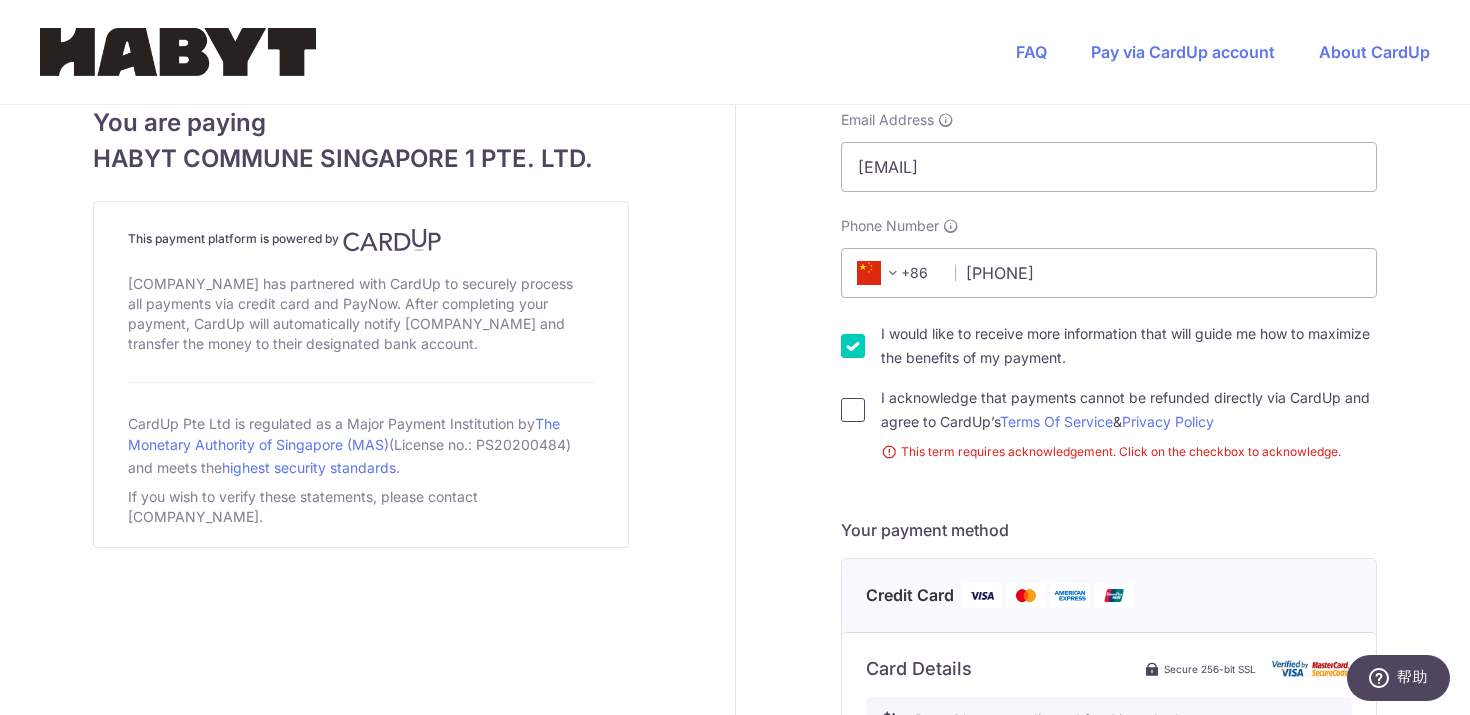 click on "I acknowledge that payments cannot be refunded directly via CardUp and agree to CardUp’s
Terms Of Service  &
Privacy Policy" at bounding box center (853, 410) 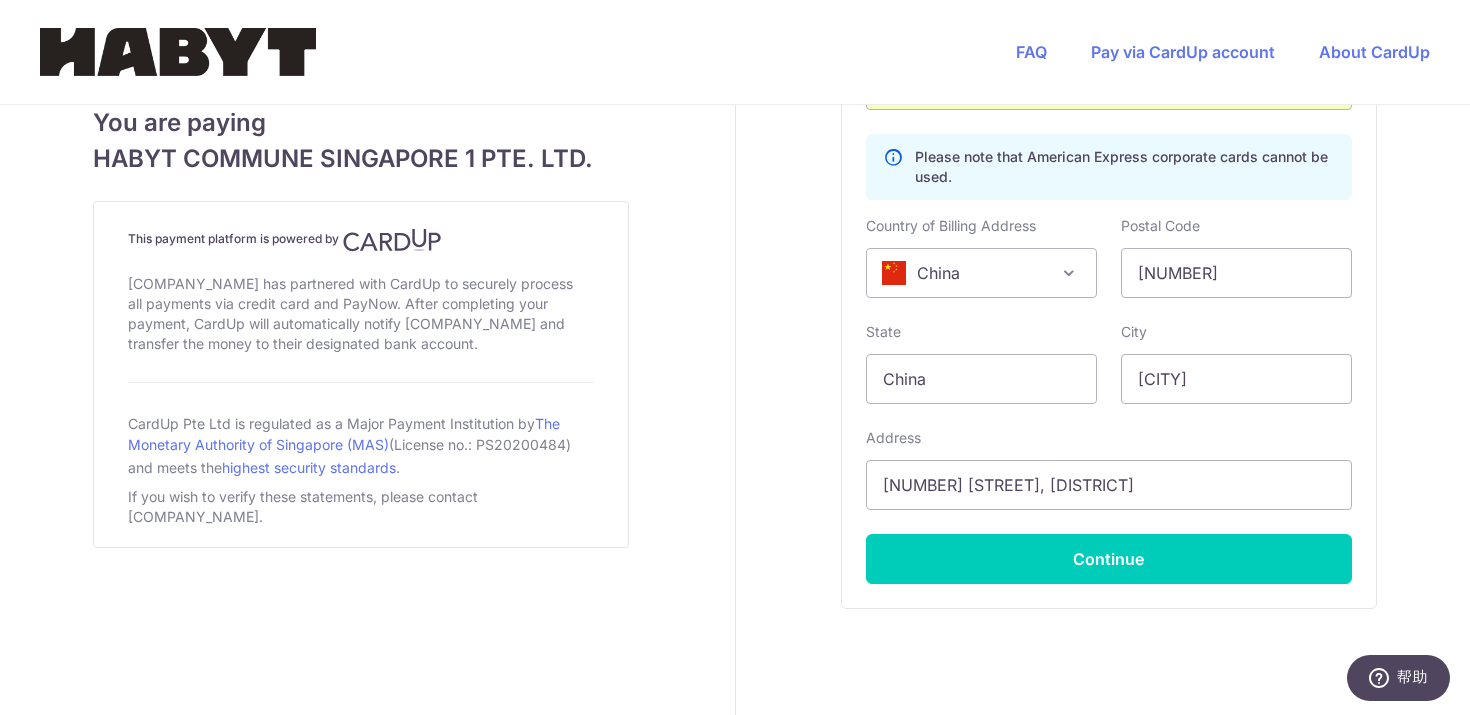 scroll, scrollTop: 1318, scrollLeft: 0, axis: vertical 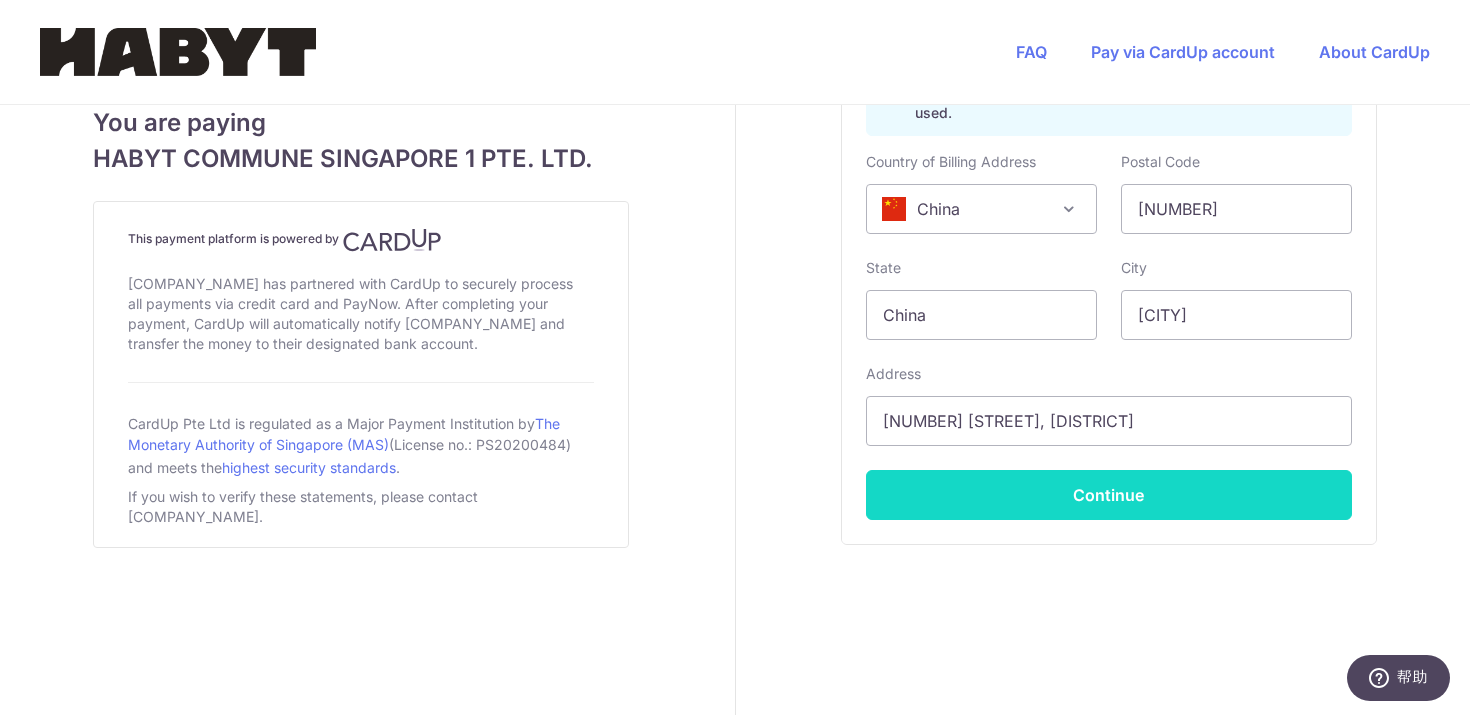 click on "Continue" at bounding box center (1109, 495) 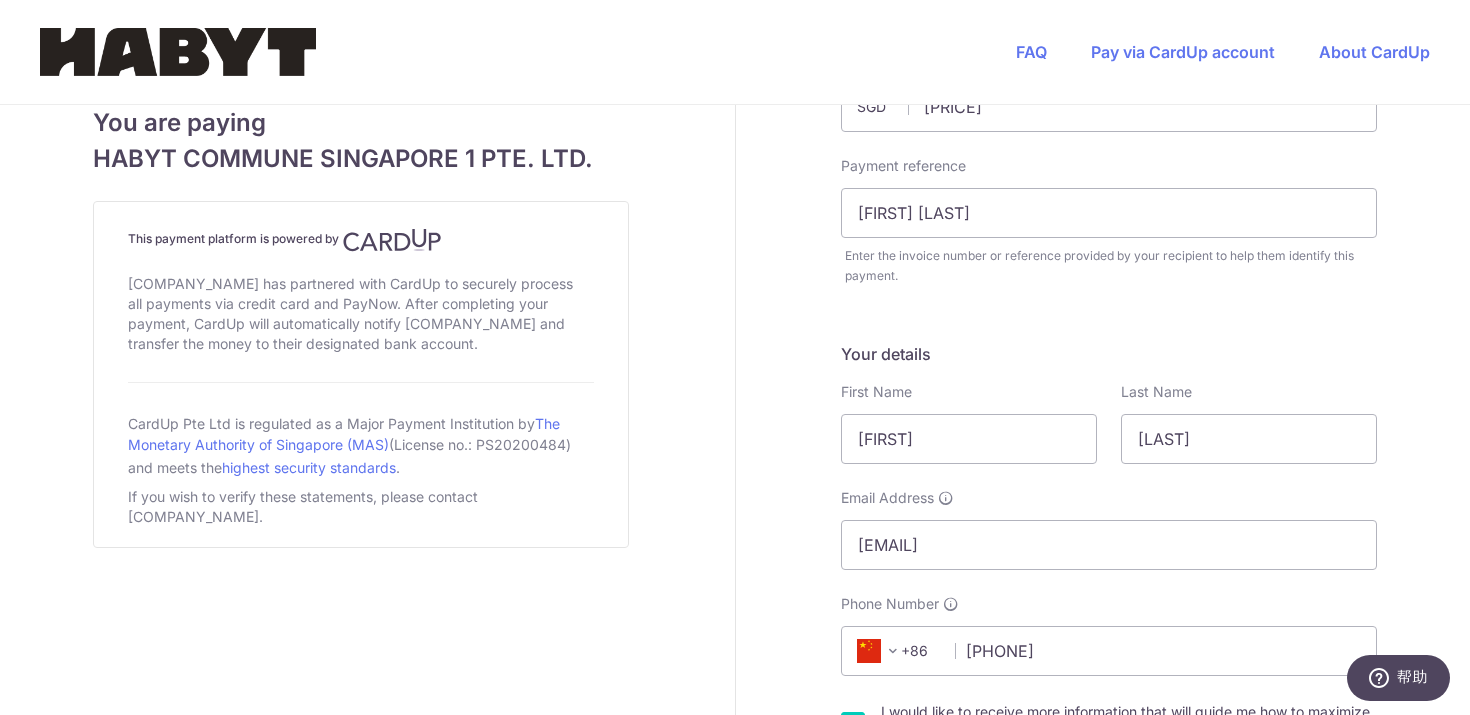 scroll, scrollTop: 0, scrollLeft: 0, axis: both 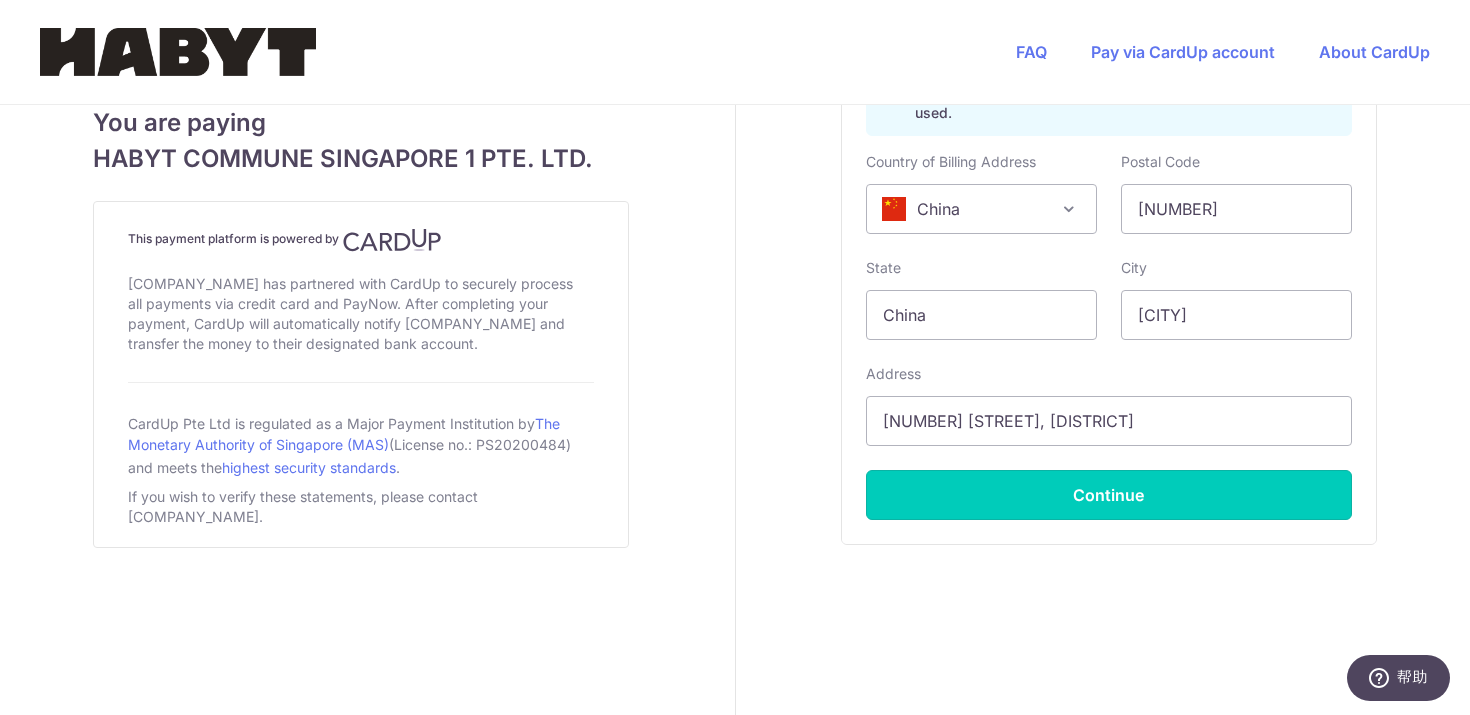 type on "**** [LAST_FOUR_DIGITS]" 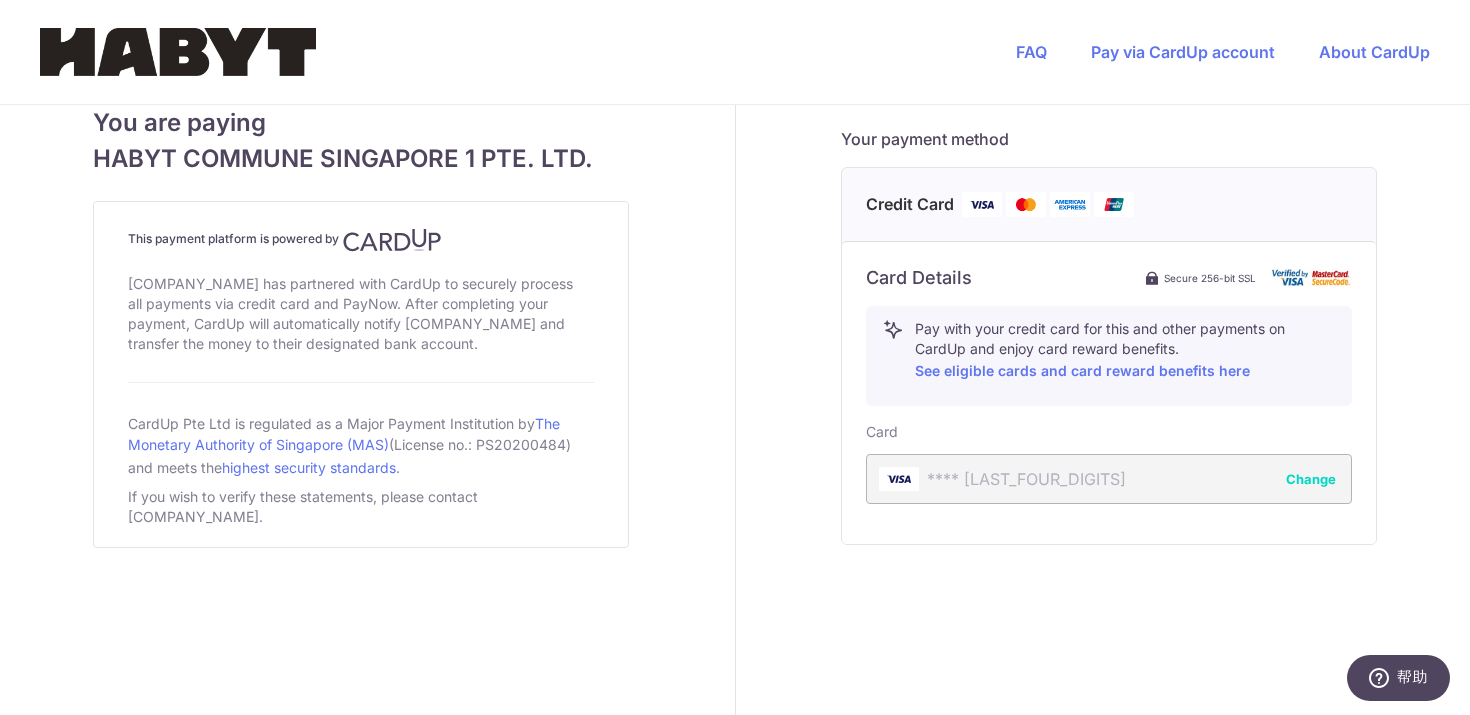 scroll, scrollTop: 860, scrollLeft: 0, axis: vertical 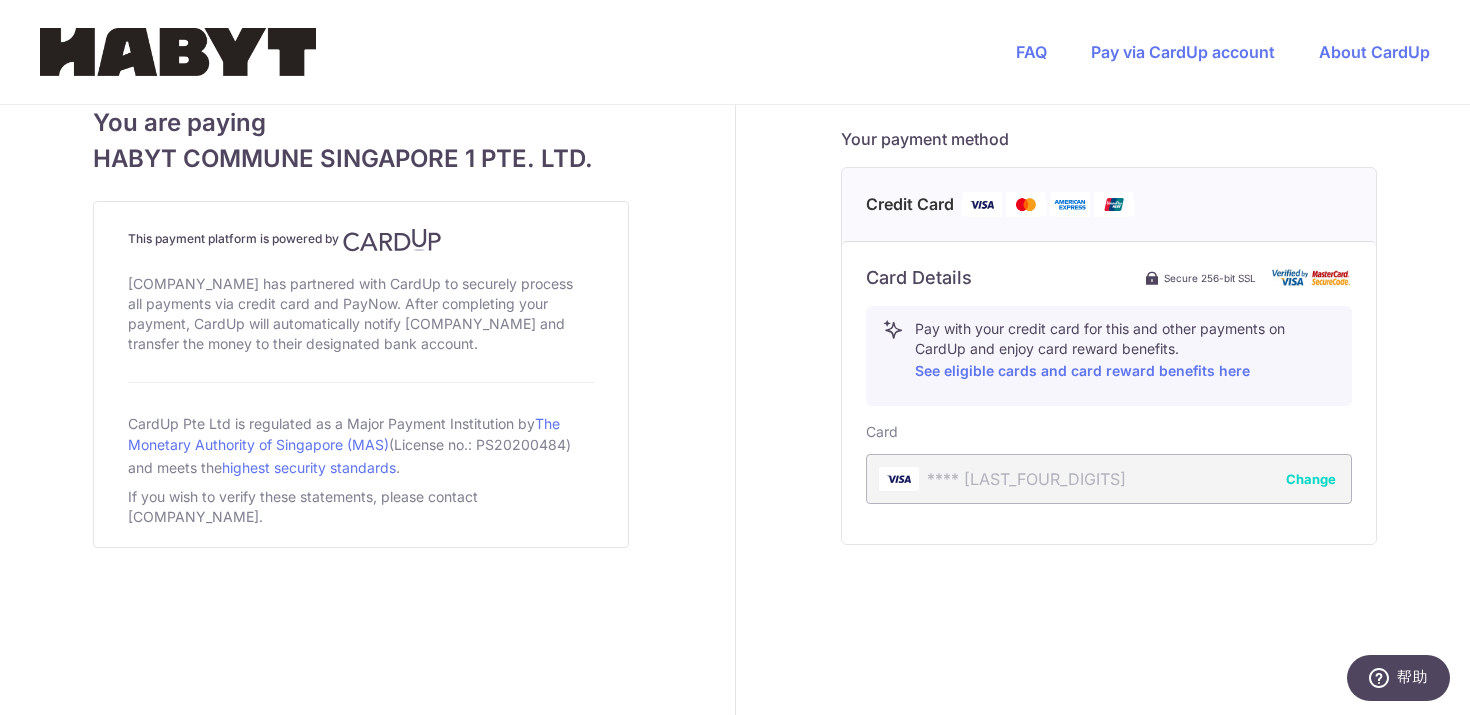 drag, startPoint x: 1064, startPoint y: 490, endPoint x: 1001, endPoint y: 514, distance: 67.41662 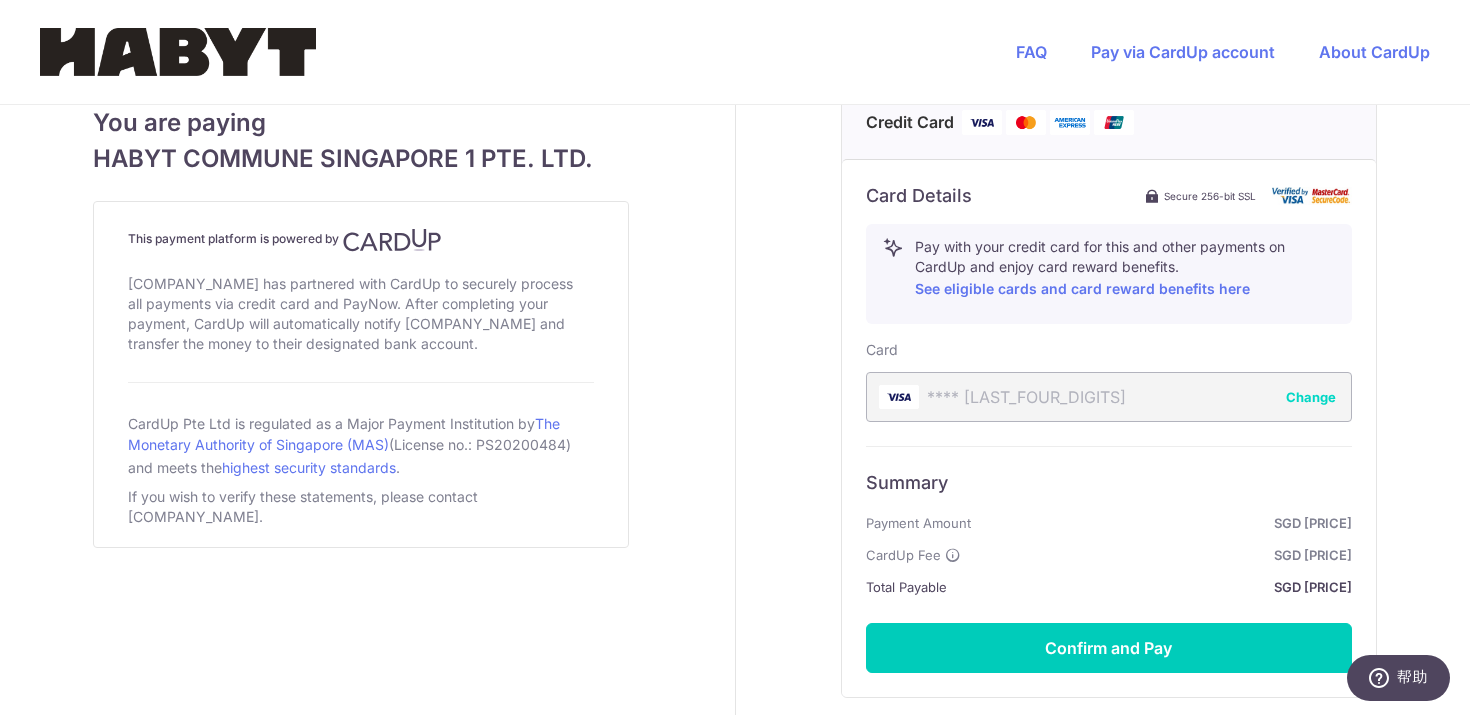 scroll, scrollTop: 943, scrollLeft: 0, axis: vertical 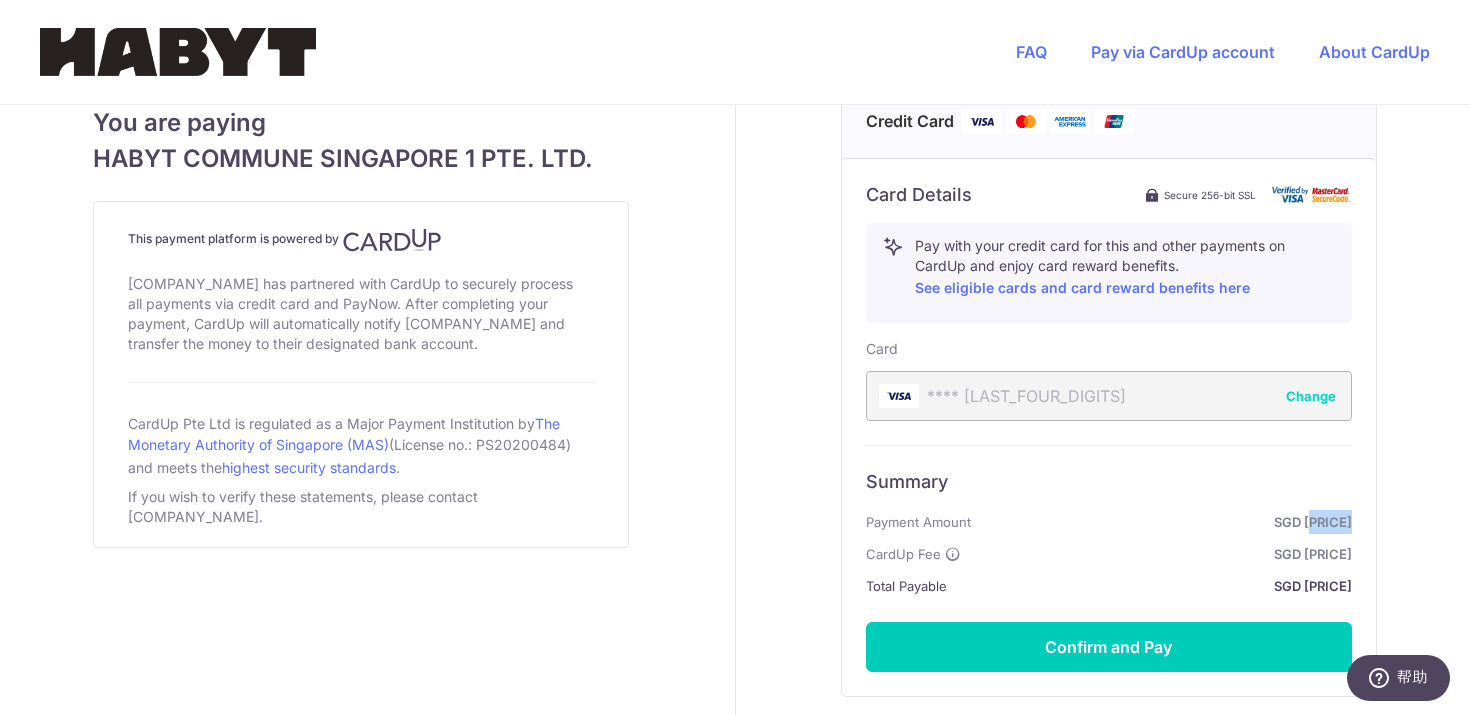 drag, startPoint x: 1304, startPoint y: 524, endPoint x: 1357, endPoint y: 522, distance: 53.037724 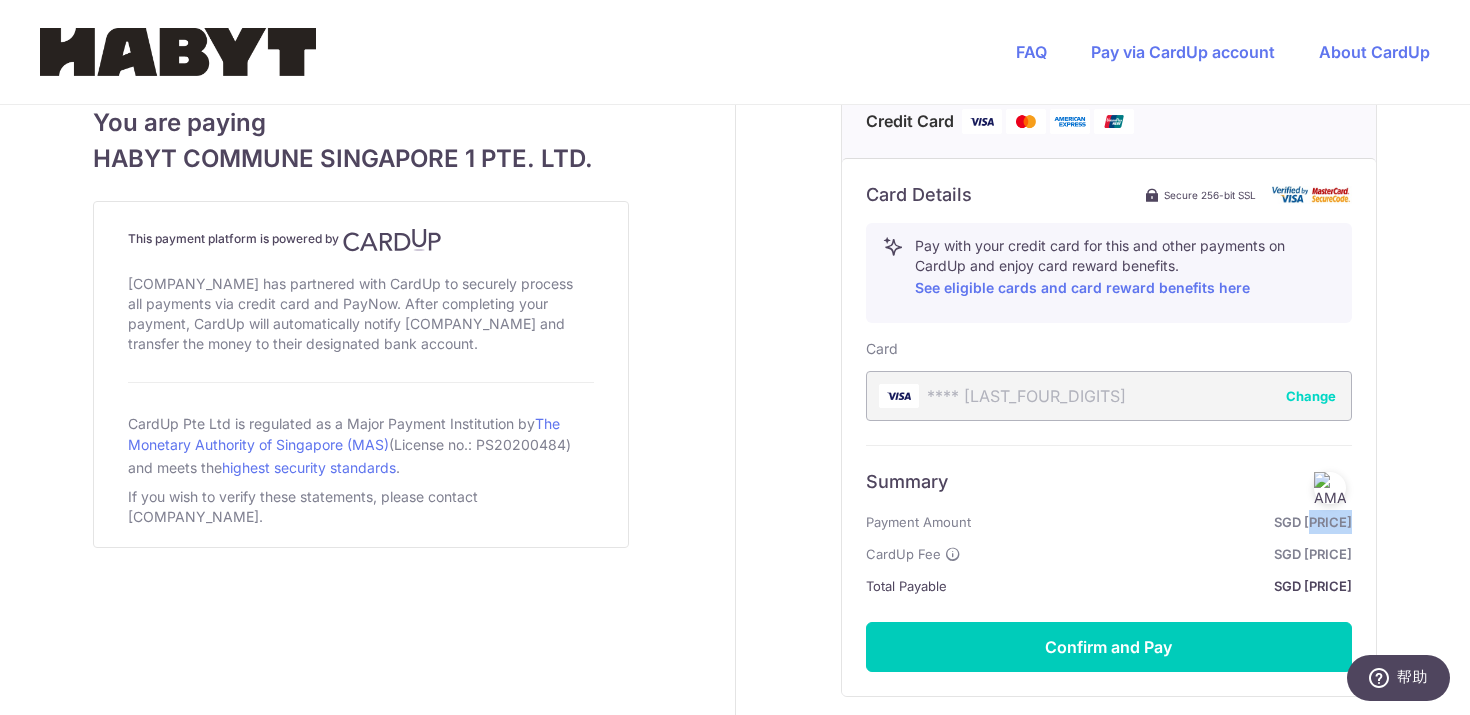 click on "SGD [PRICE]" at bounding box center (1165, 522) 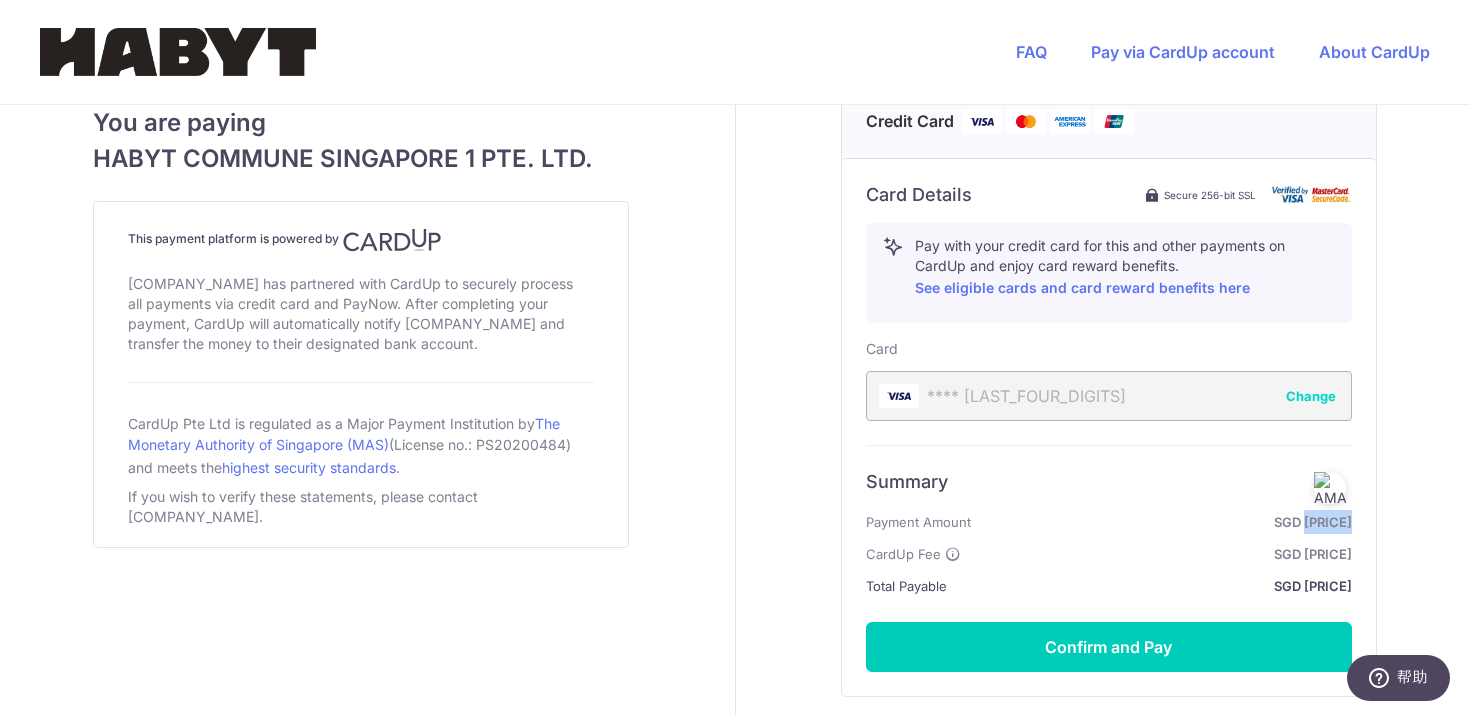 click on "SGD [PRICE]" at bounding box center [1165, 522] 